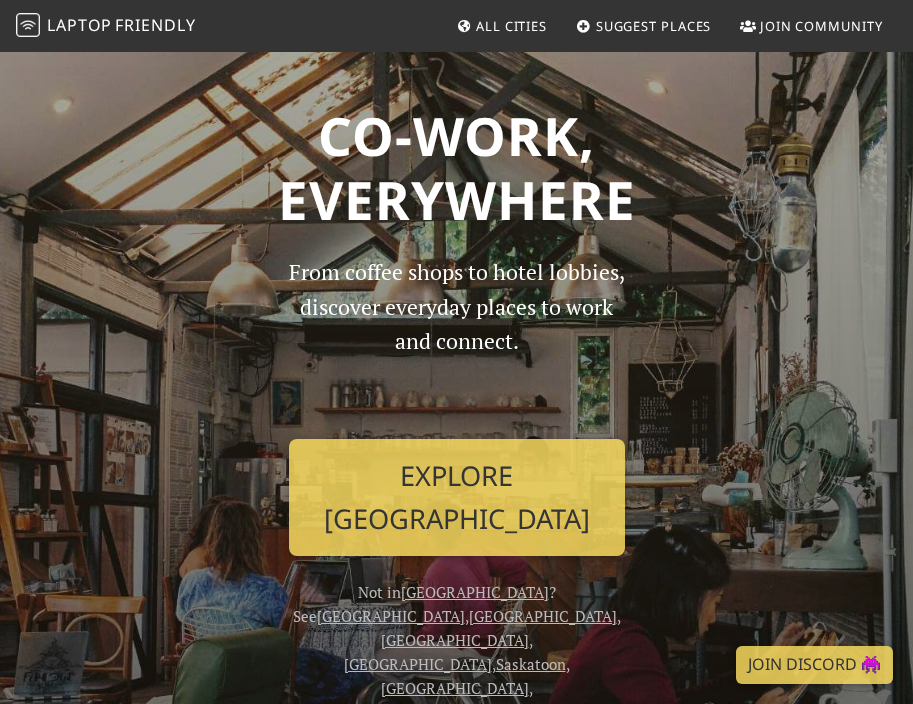 scroll, scrollTop: 0, scrollLeft: 0, axis: both 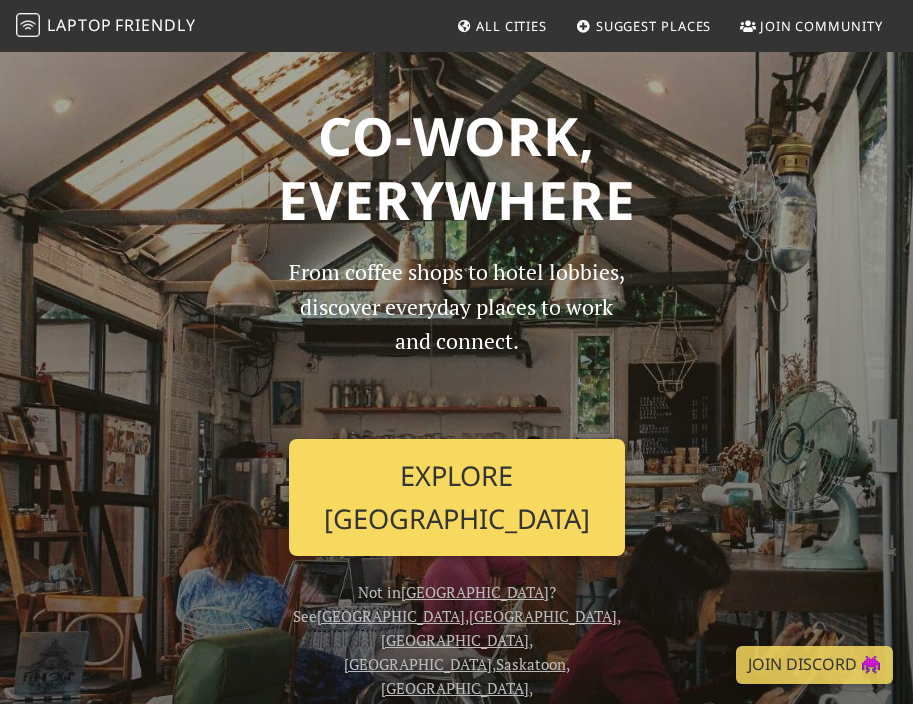 click on "Explore Winnipeg" at bounding box center [457, 497] 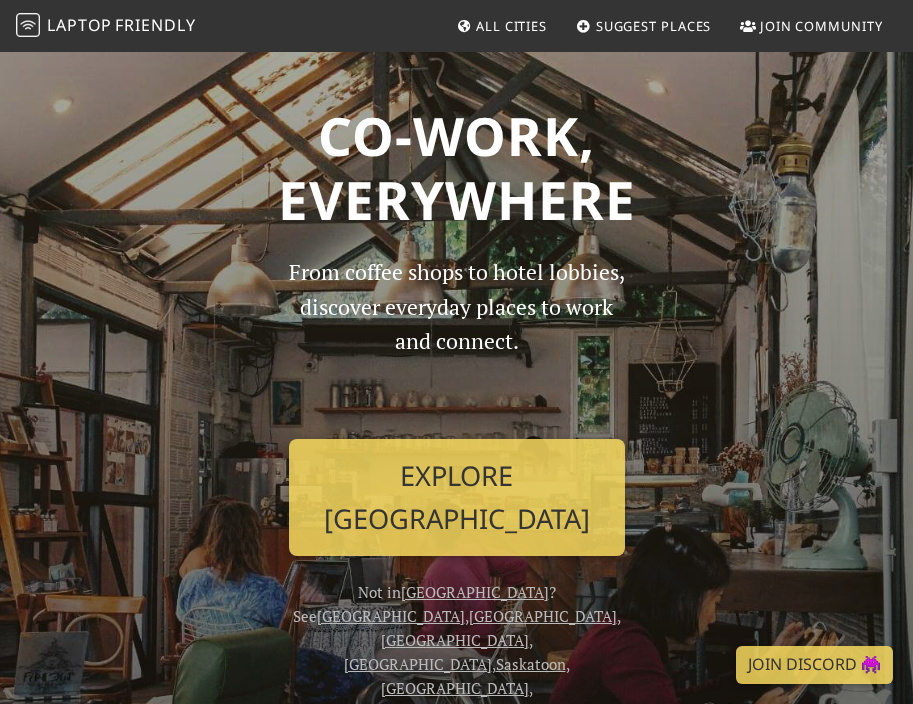 click on "All Cities" at bounding box center [511, 26] 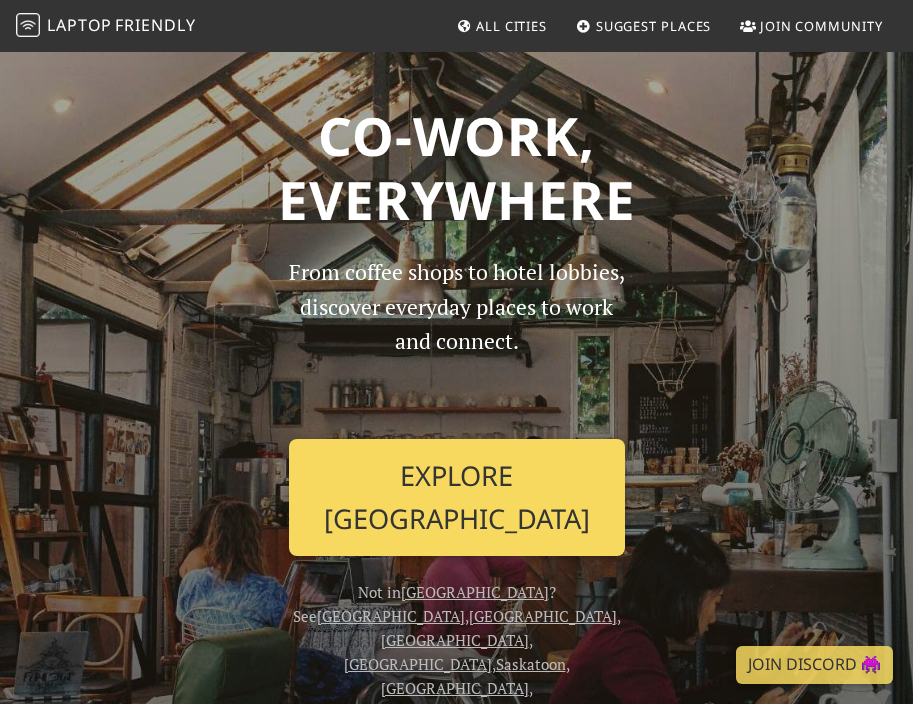 click on "Explore Winnipeg" at bounding box center [457, 497] 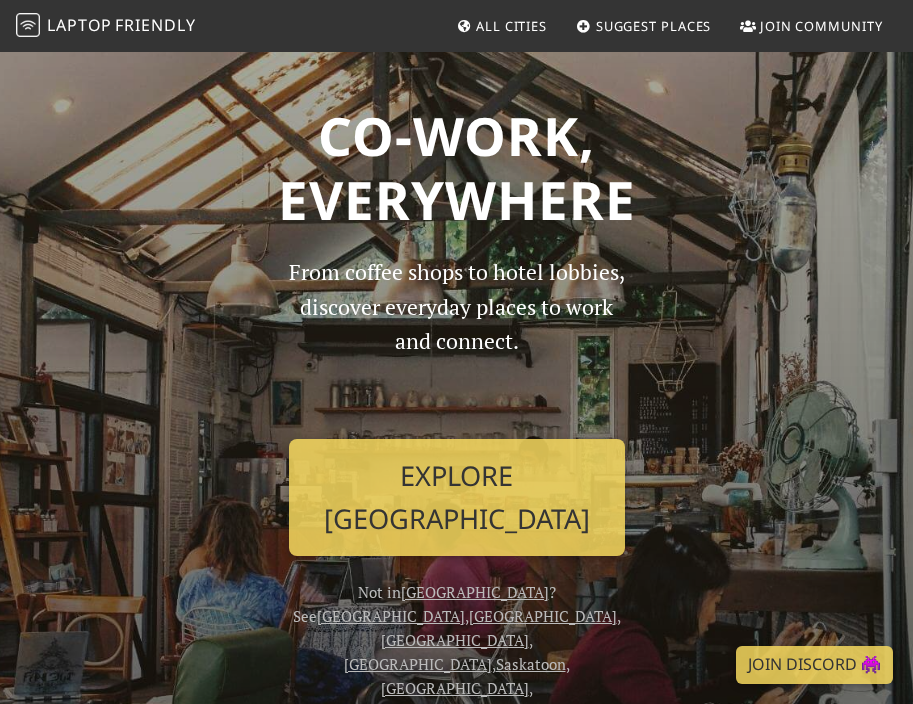 click on "All Cities" at bounding box center [511, 26] 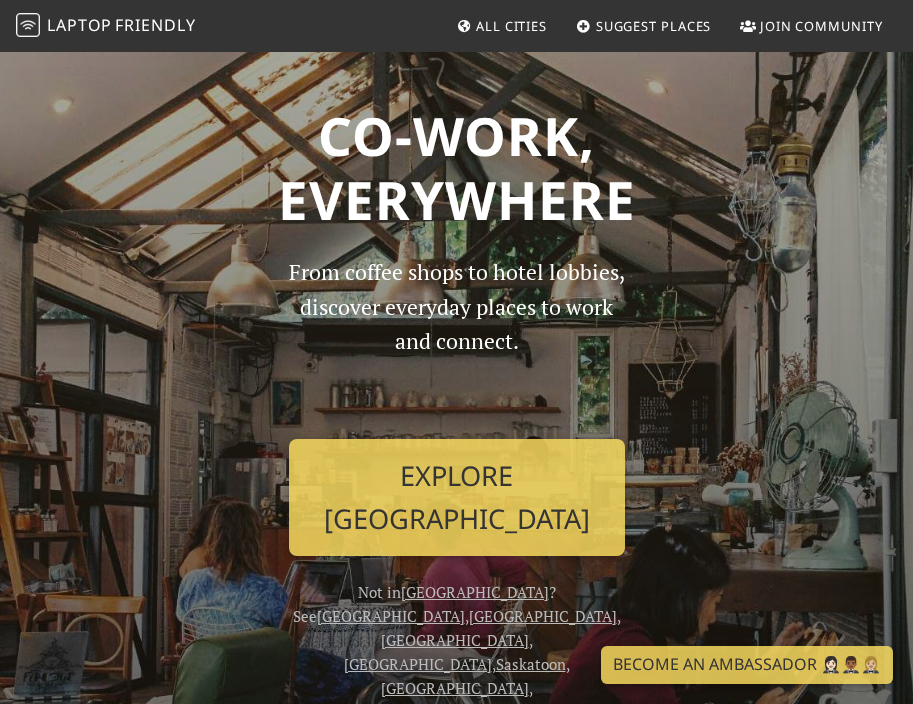 scroll, scrollTop: 0, scrollLeft: 0, axis: both 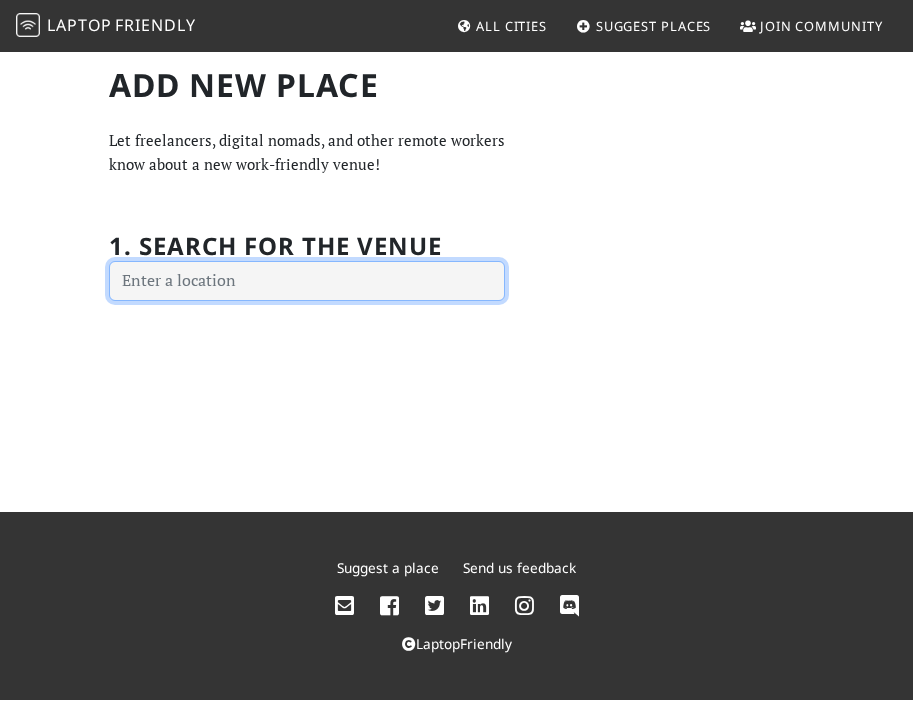 click at bounding box center (307, 281) 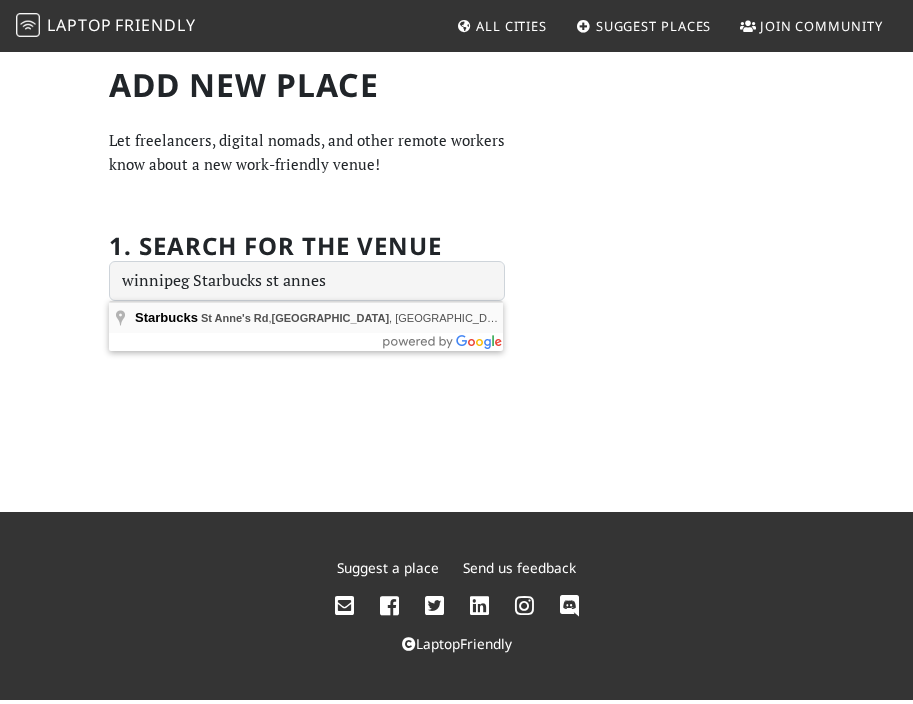 type on "Starbucks, St Anne's Rd, Winnipeg, MB, Canada" 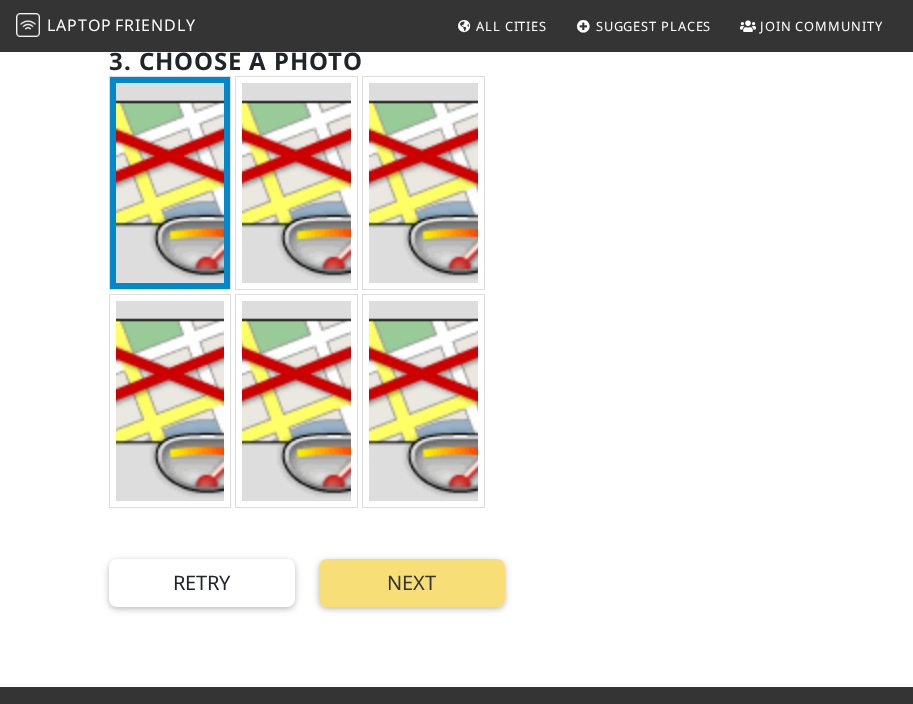 scroll, scrollTop: 596, scrollLeft: 0, axis: vertical 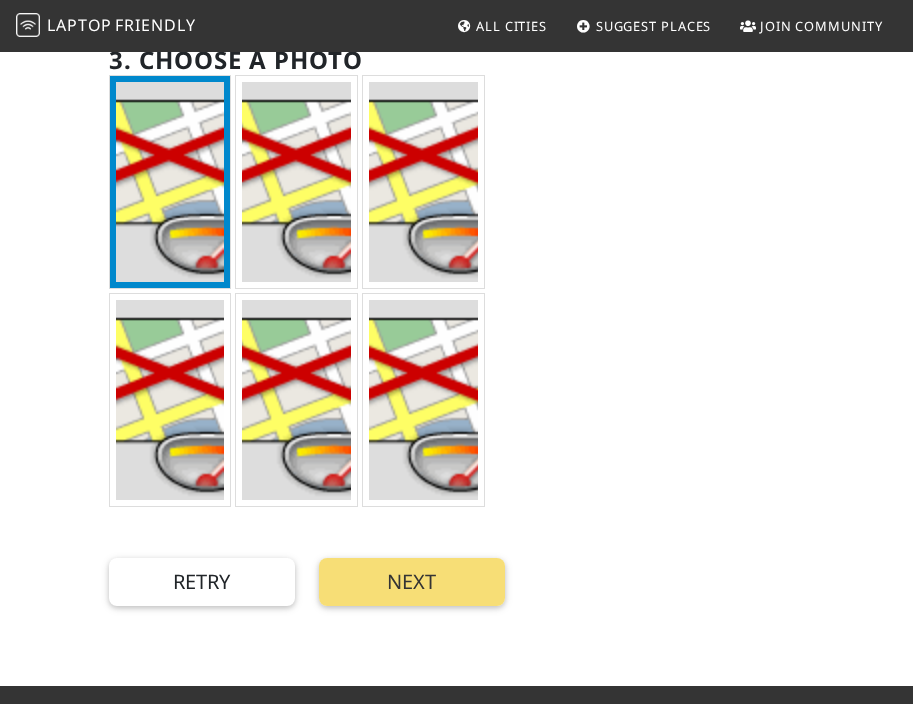 click at bounding box center [423, 182] 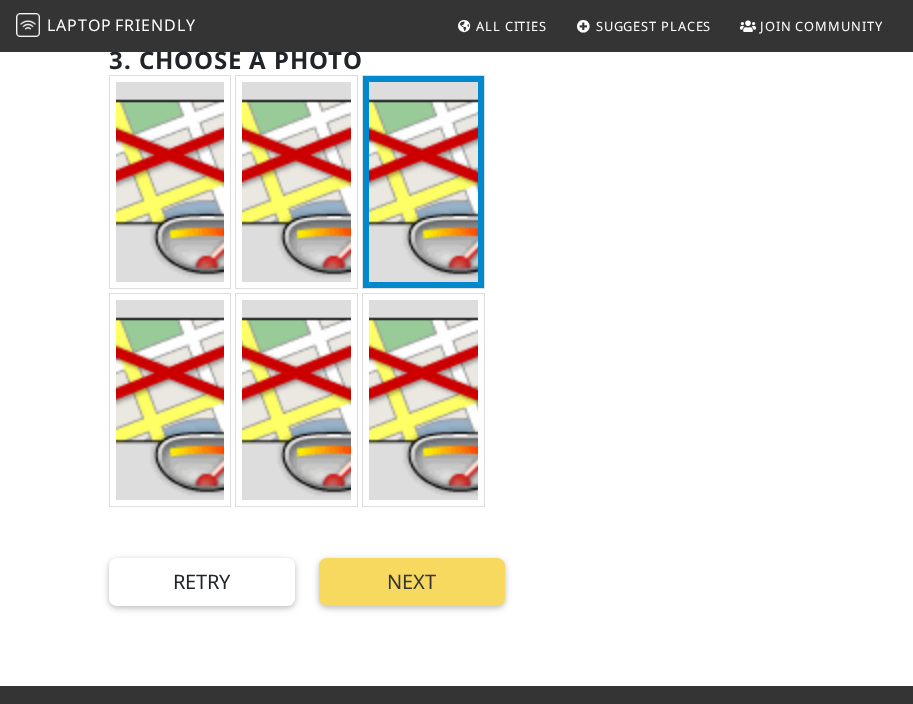 click on "Next" at bounding box center [412, 582] 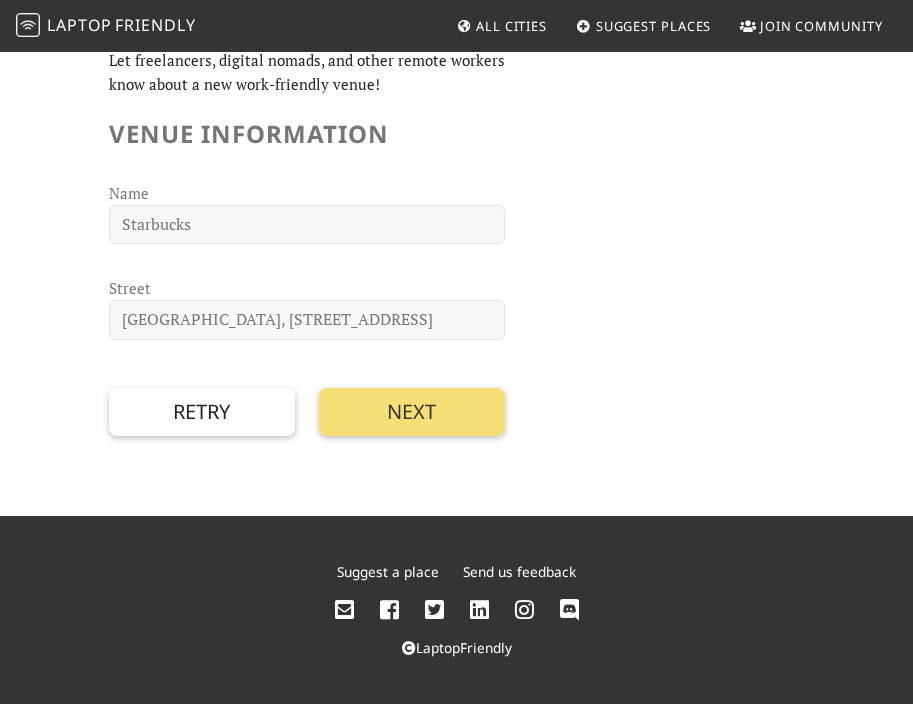 scroll, scrollTop: 77, scrollLeft: 0, axis: vertical 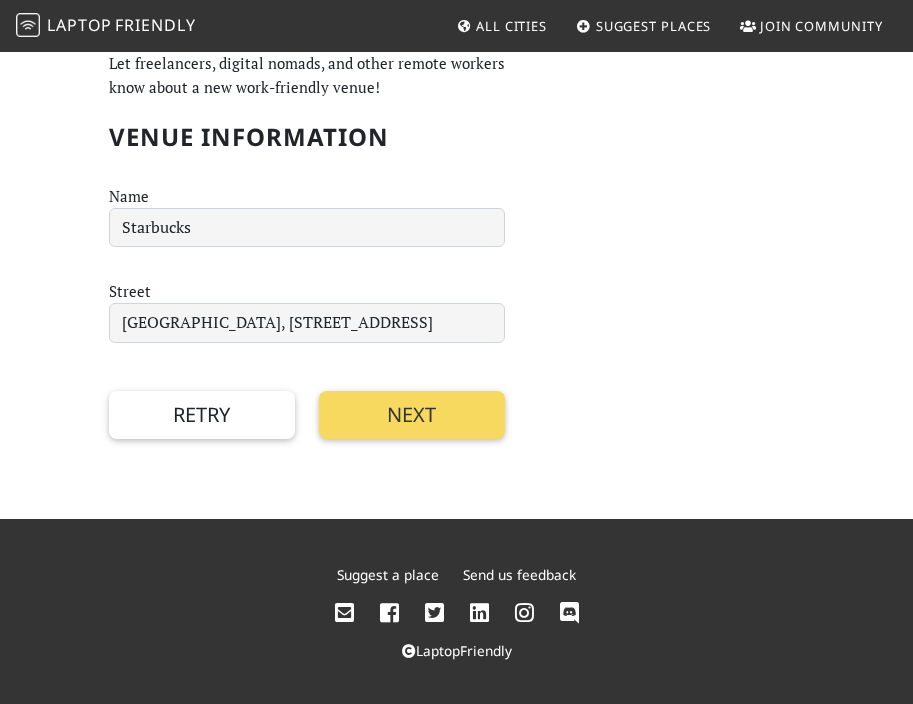 click on "Next" at bounding box center (412, 415) 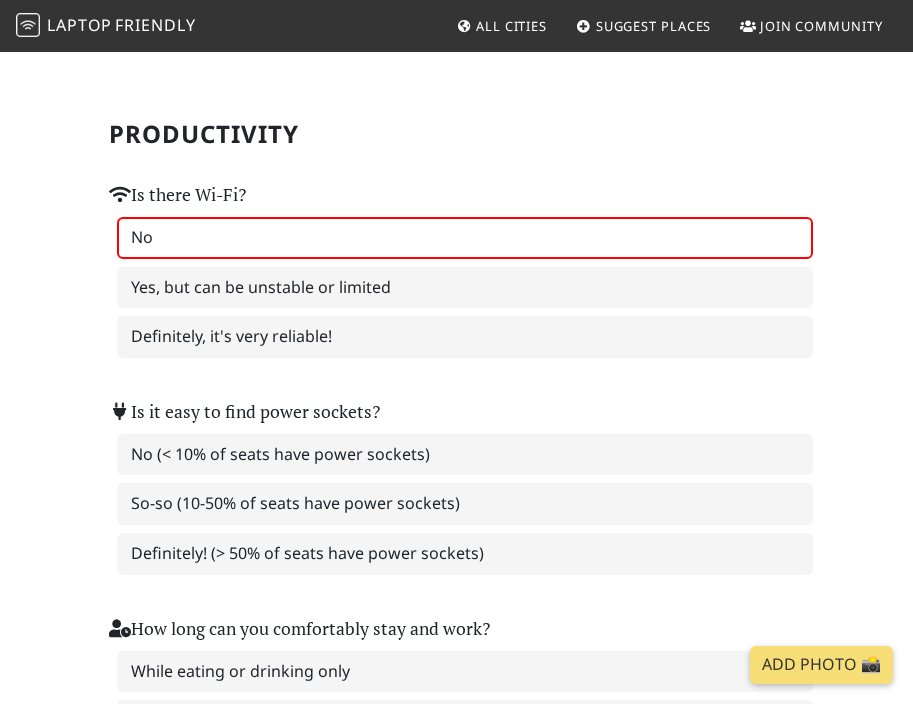 scroll, scrollTop: 124, scrollLeft: 0, axis: vertical 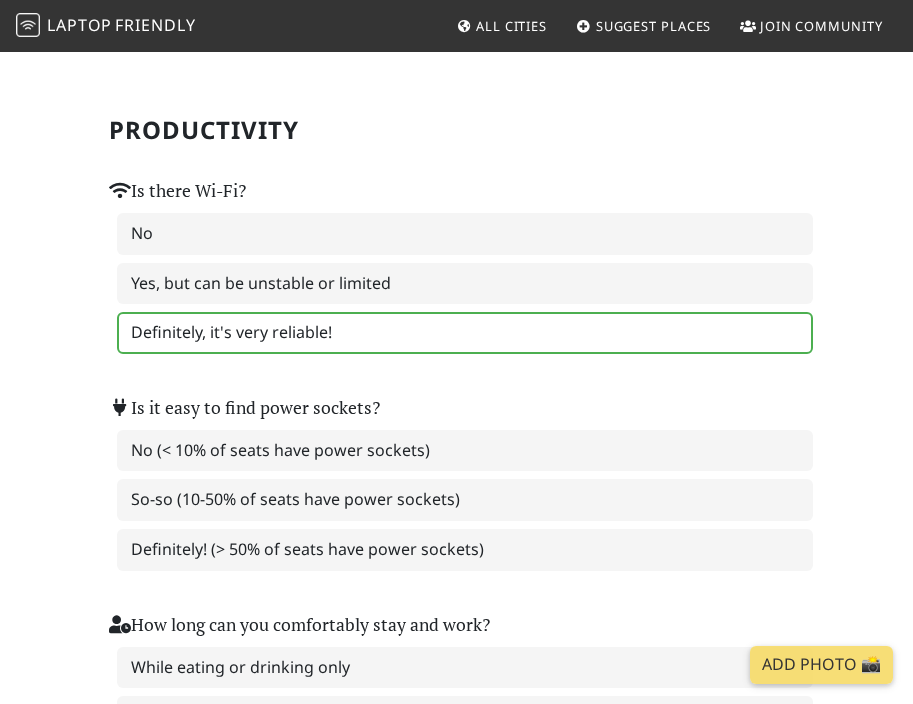 click on "Definitely, it's very reliable!" at bounding box center (465, 333) 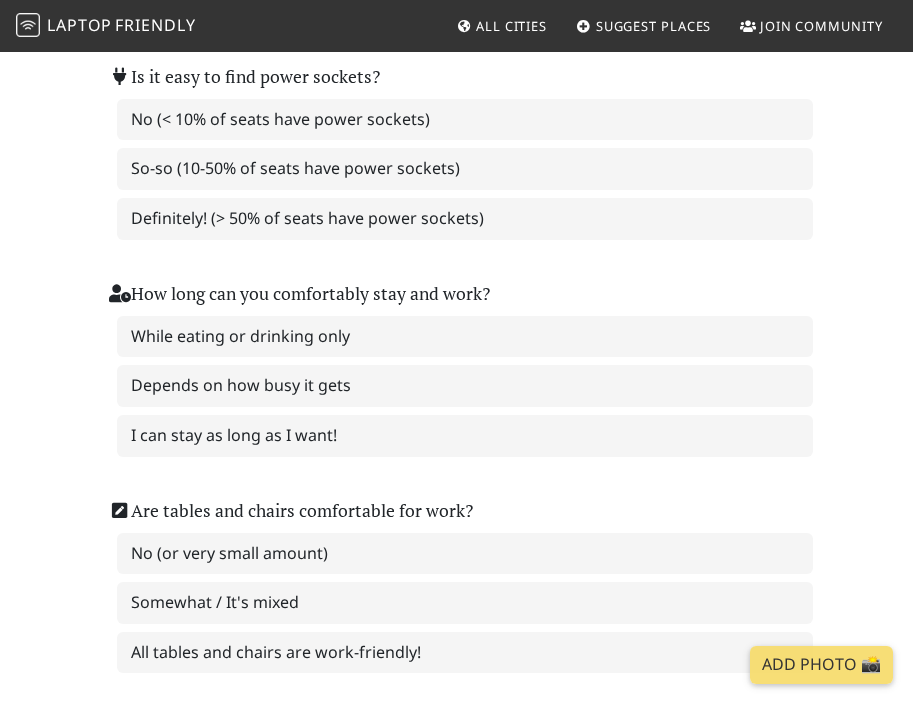 scroll, scrollTop: 432, scrollLeft: 0, axis: vertical 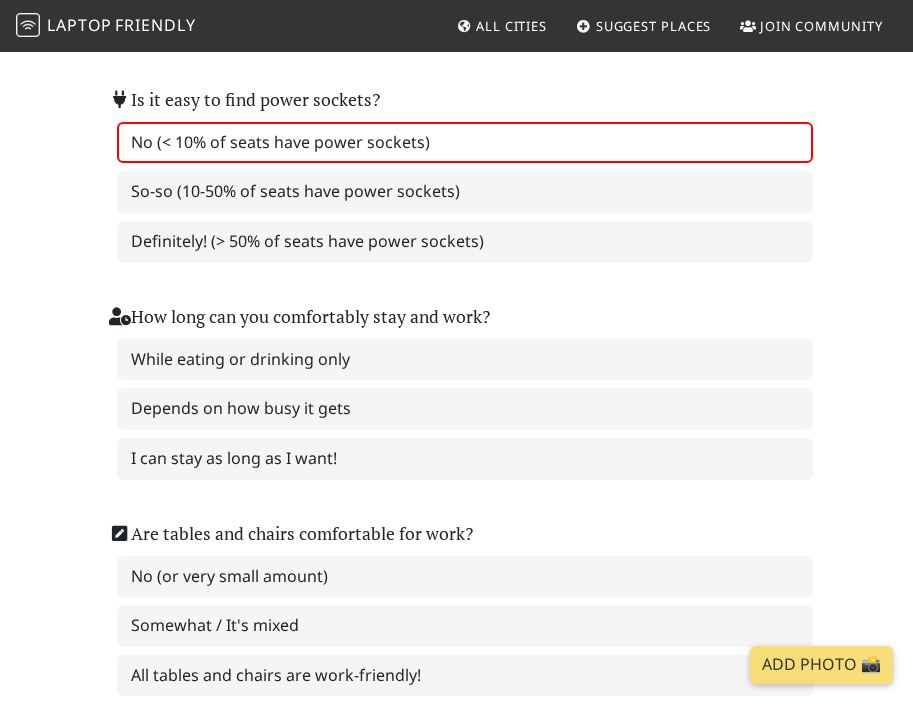 click on "No (< 10% of seats have power sockets)" at bounding box center (465, 143) 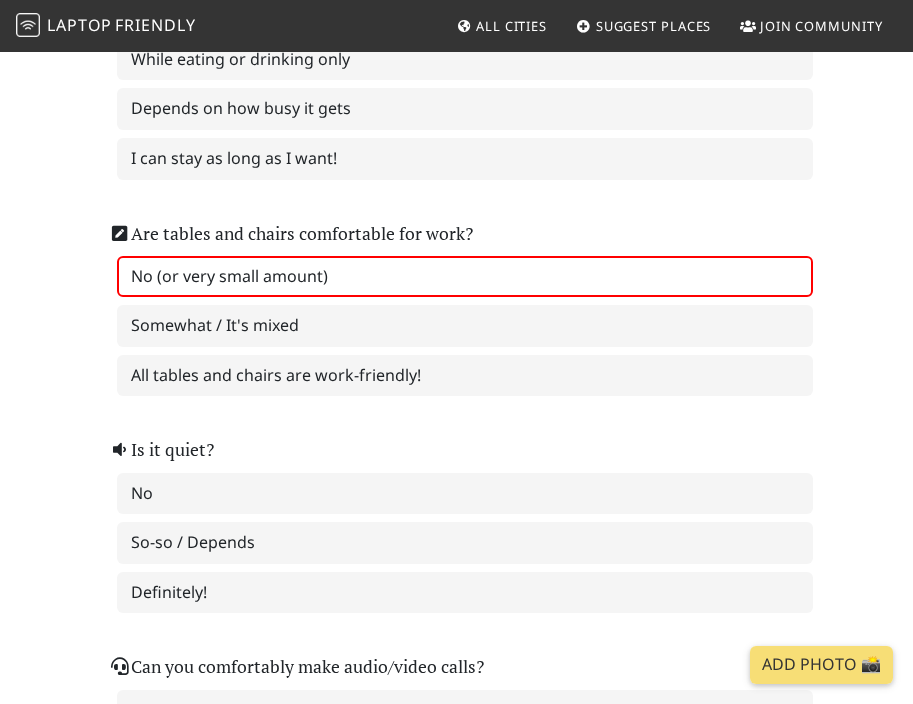 scroll, scrollTop: 734, scrollLeft: 0, axis: vertical 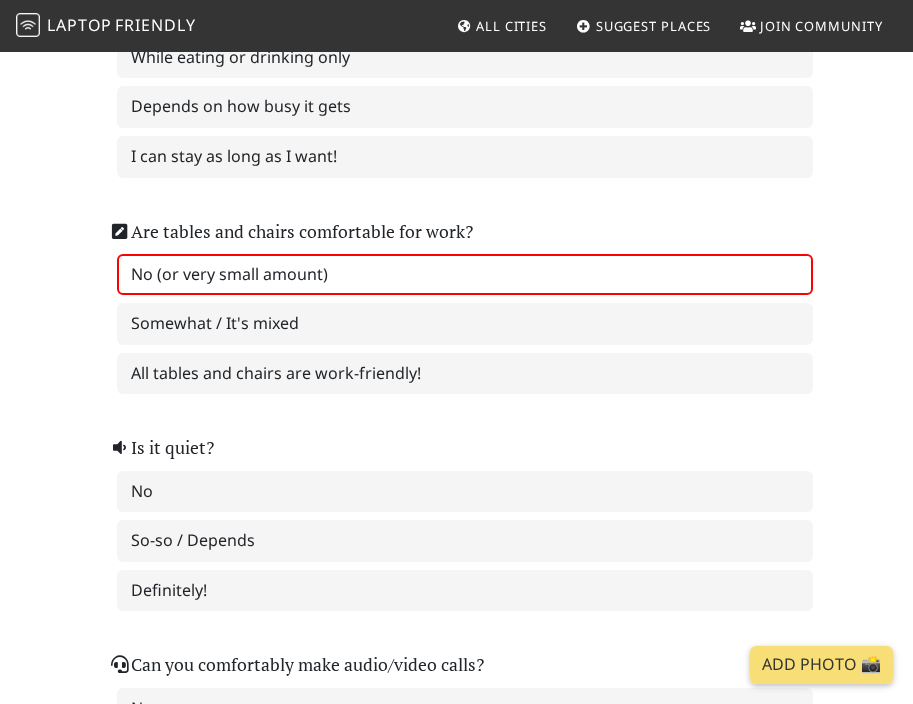 click on "No (or very small amount)" at bounding box center [465, 275] 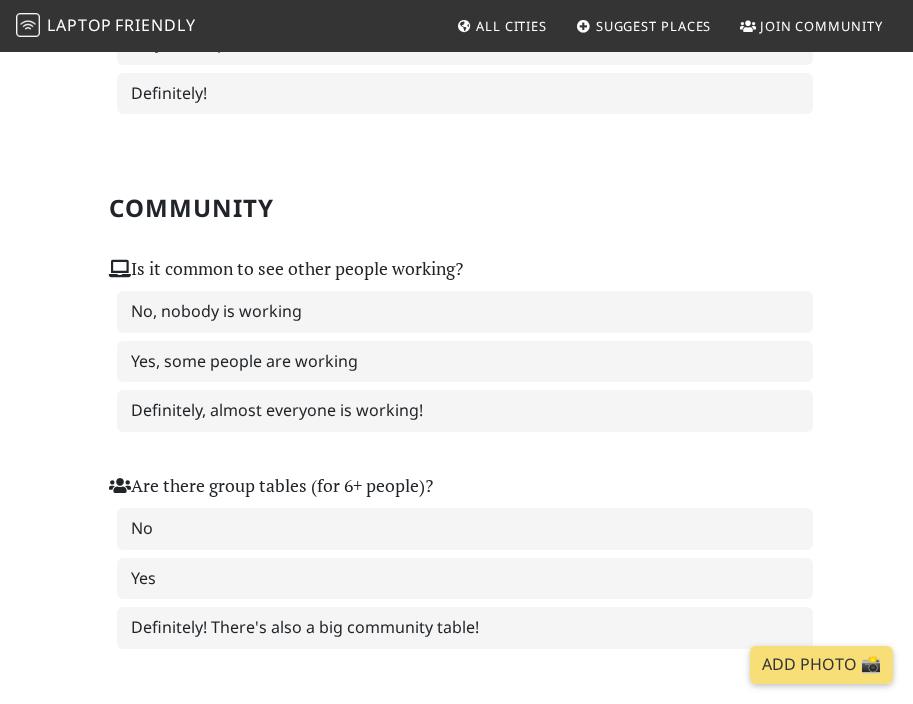 scroll, scrollTop: 1462, scrollLeft: 0, axis: vertical 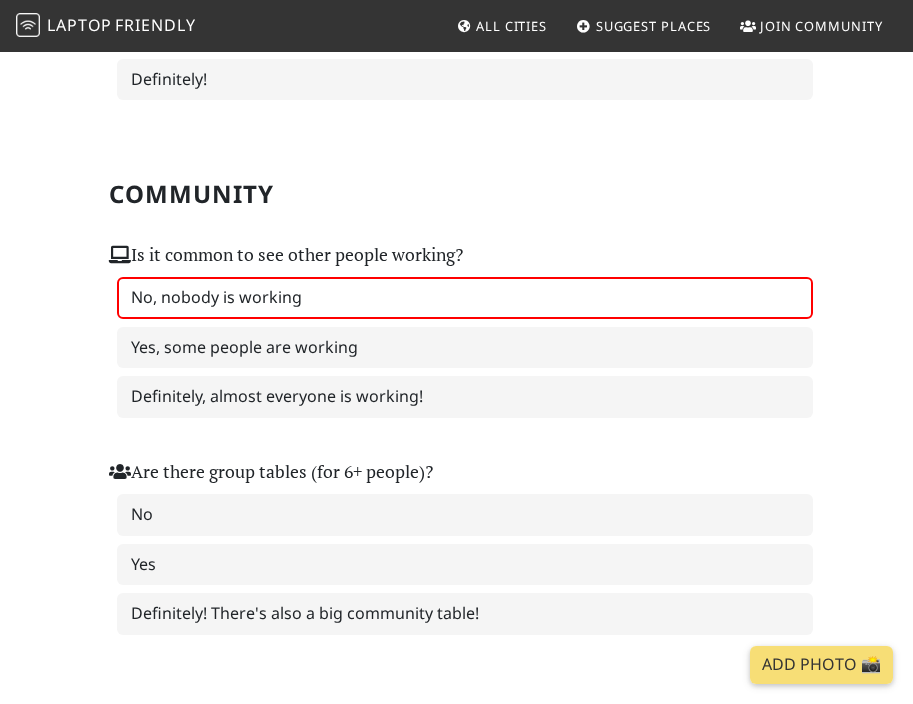 click on "No, nobody is working" at bounding box center (465, 298) 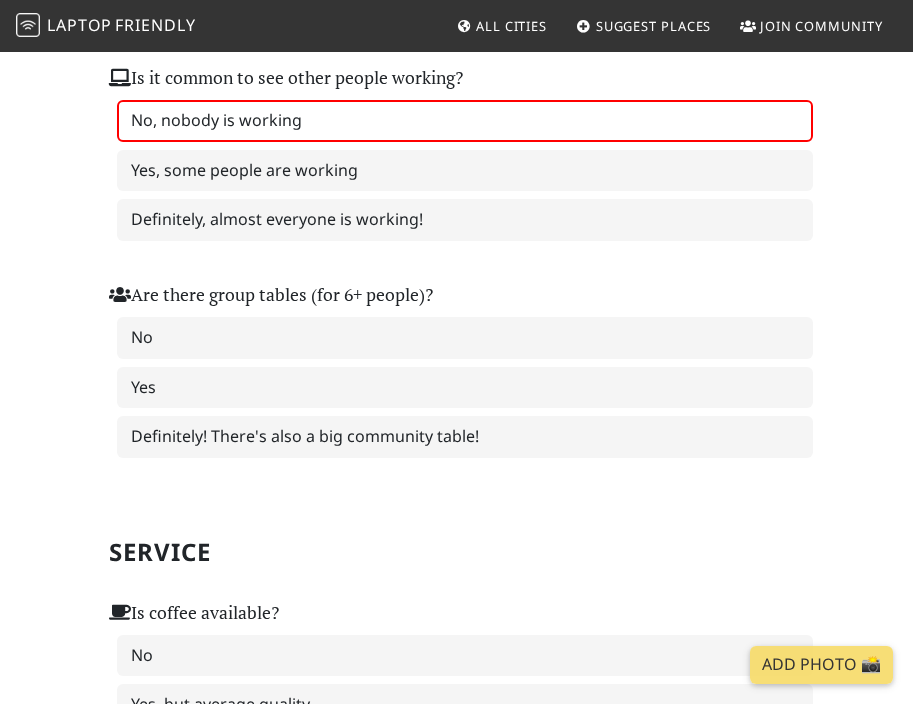 scroll, scrollTop: 1644, scrollLeft: 0, axis: vertical 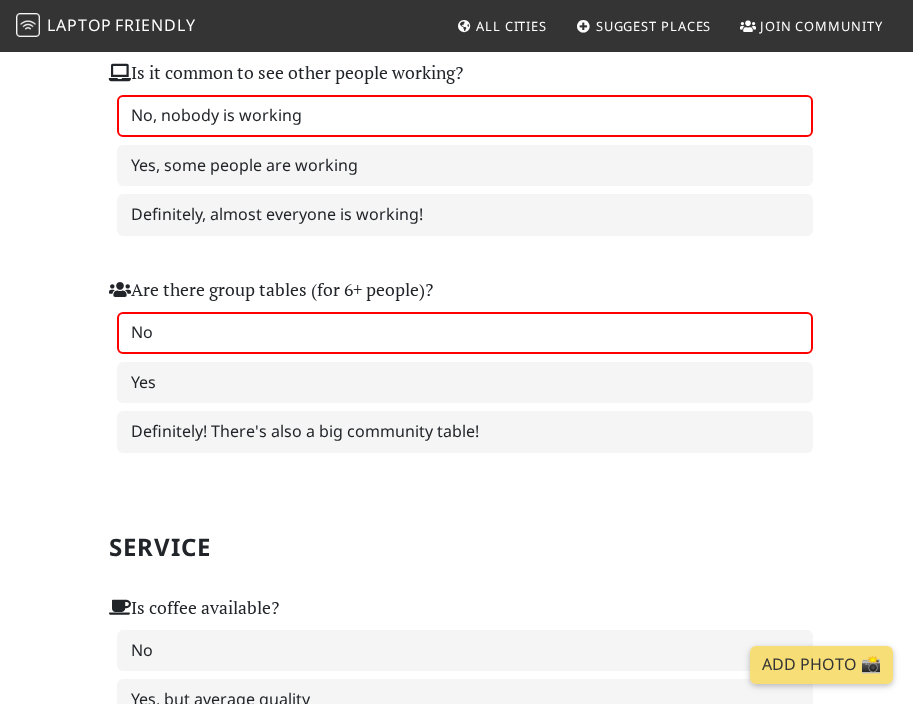 click on "No" at bounding box center [465, 333] 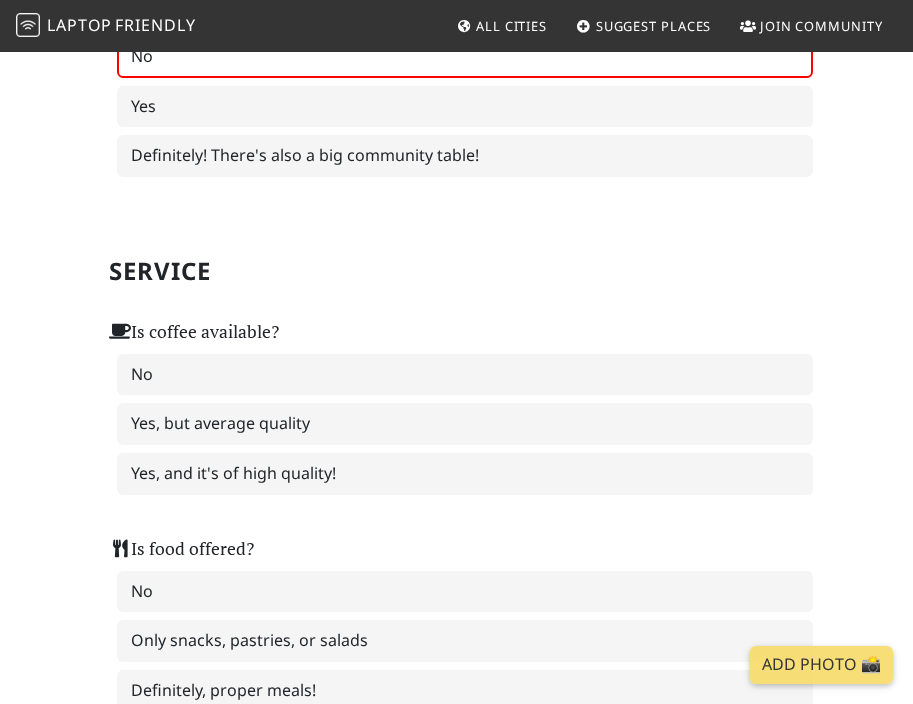 scroll, scrollTop: 1928, scrollLeft: 0, axis: vertical 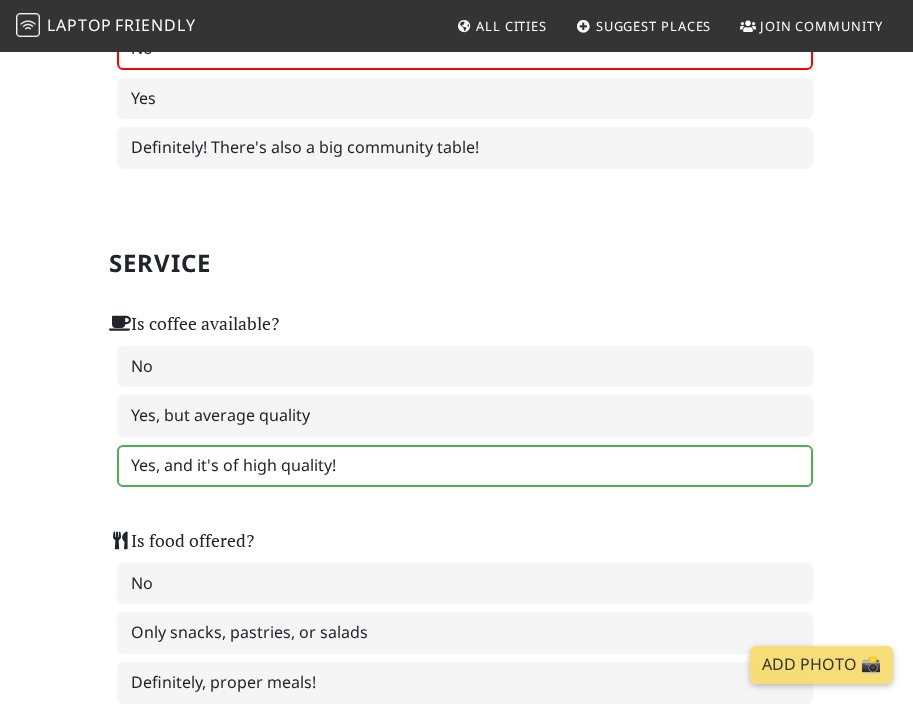 click on "Yes, and it's of high quality!" at bounding box center [465, 466] 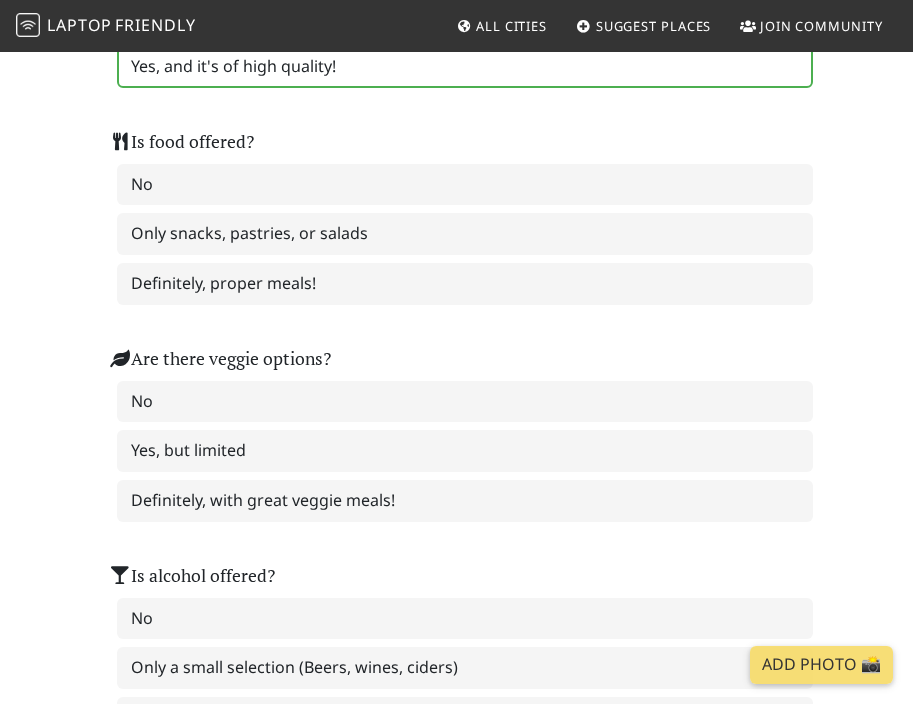 scroll, scrollTop: 2355, scrollLeft: 0, axis: vertical 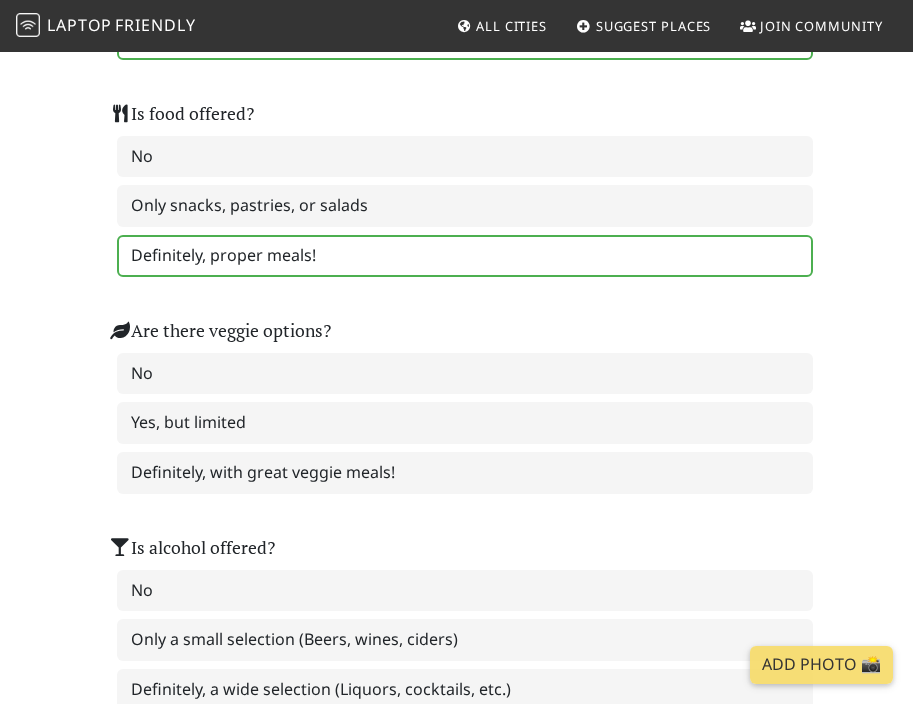 drag, startPoint x: 239, startPoint y: 229, endPoint x: 239, endPoint y: 251, distance: 22 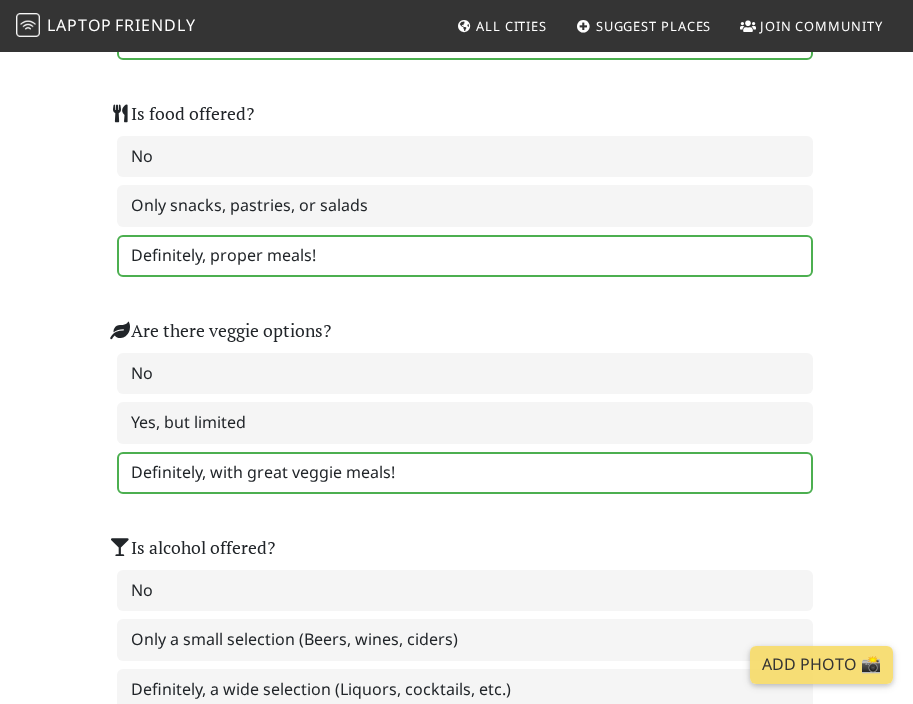 click on "Definitely, with great veggie meals!" at bounding box center (465, 473) 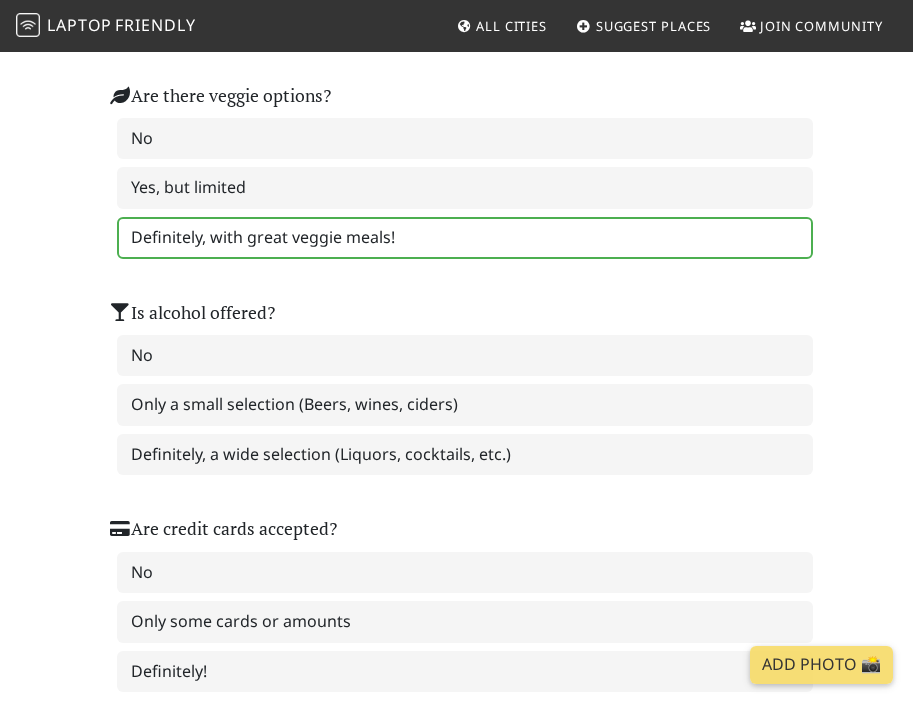 scroll, scrollTop: 2602, scrollLeft: 0, axis: vertical 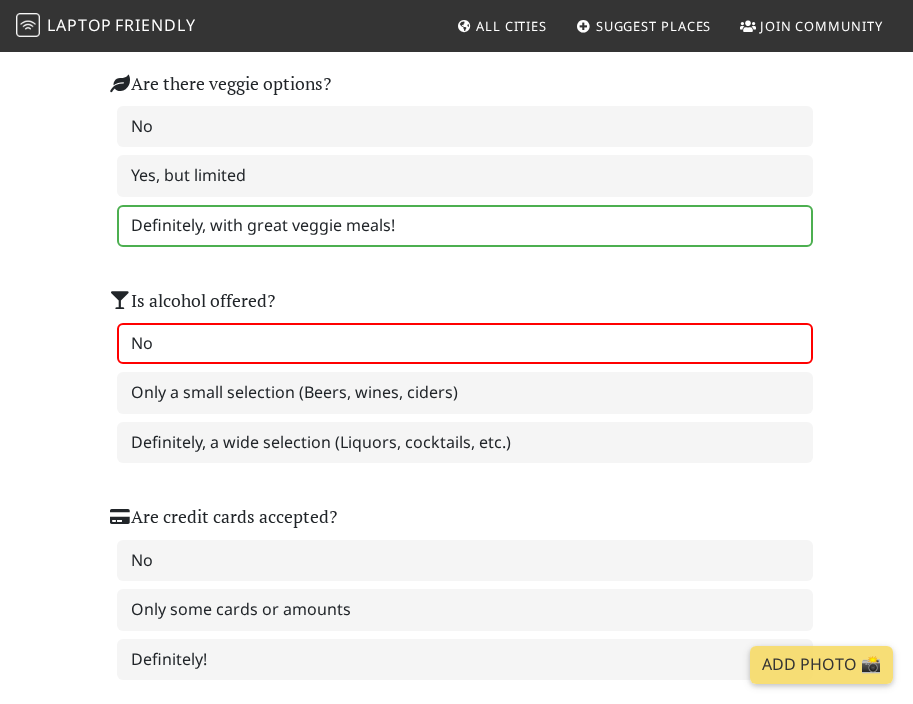click on "No" at bounding box center [465, 344] 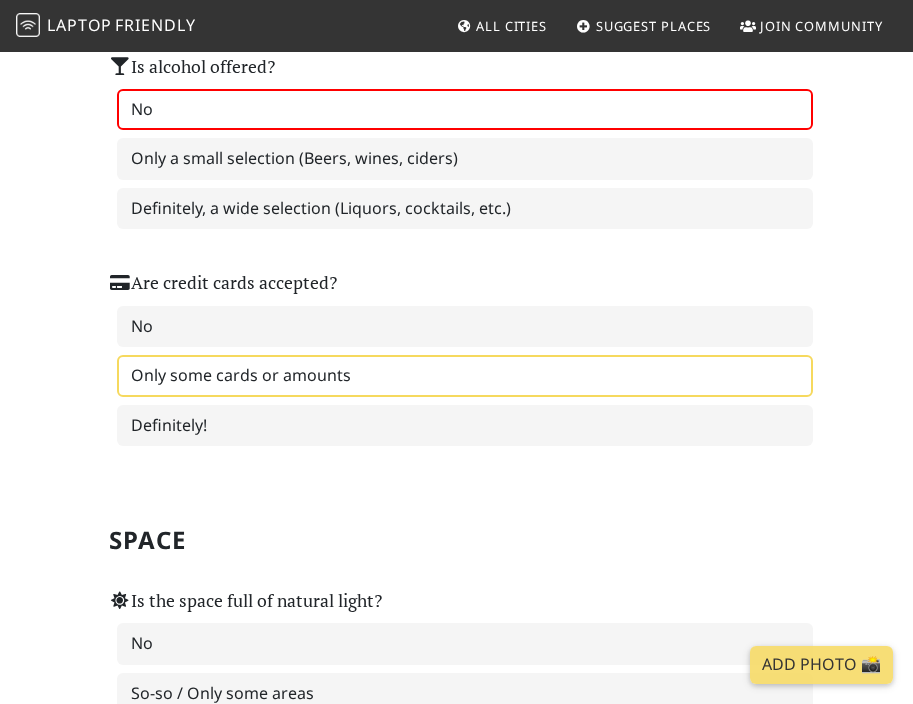 scroll, scrollTop: 2843, scrollLeft: 0, axis: vertical 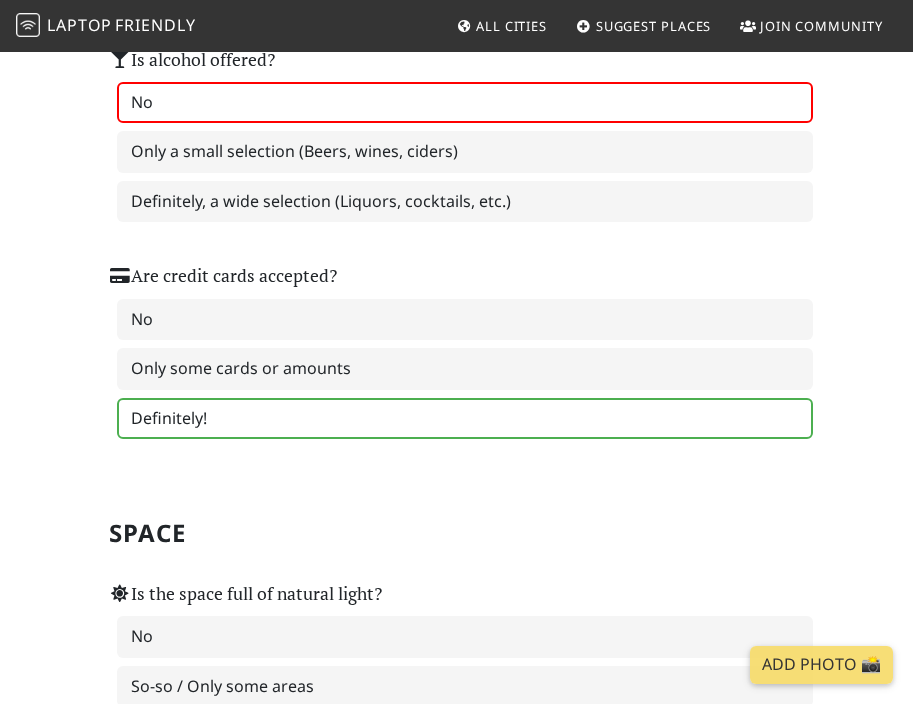 click on "Definitely!" at bounding box center (465, 419) 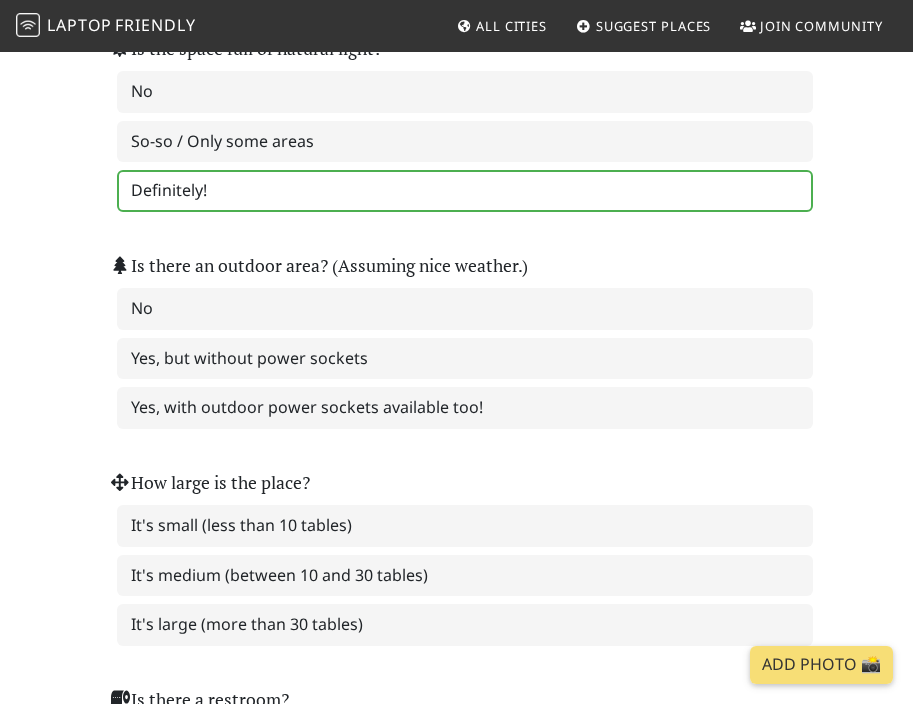 scroll, scrollTop: 3386, scrollLeft: 0, axis: vertical 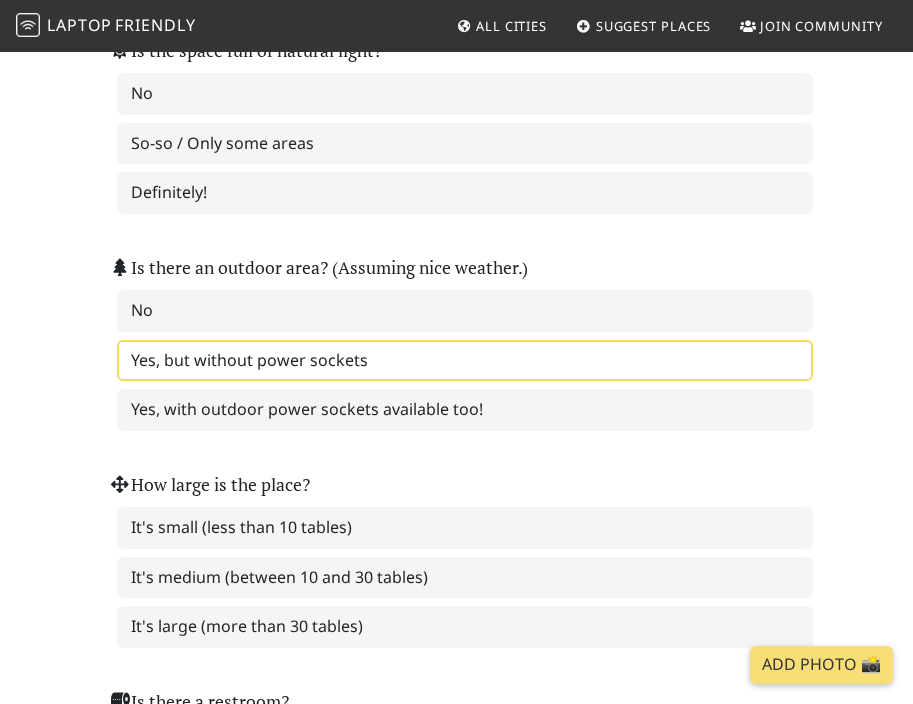 click on "Yes, but without power sockets" at bounding box center [465, 361] 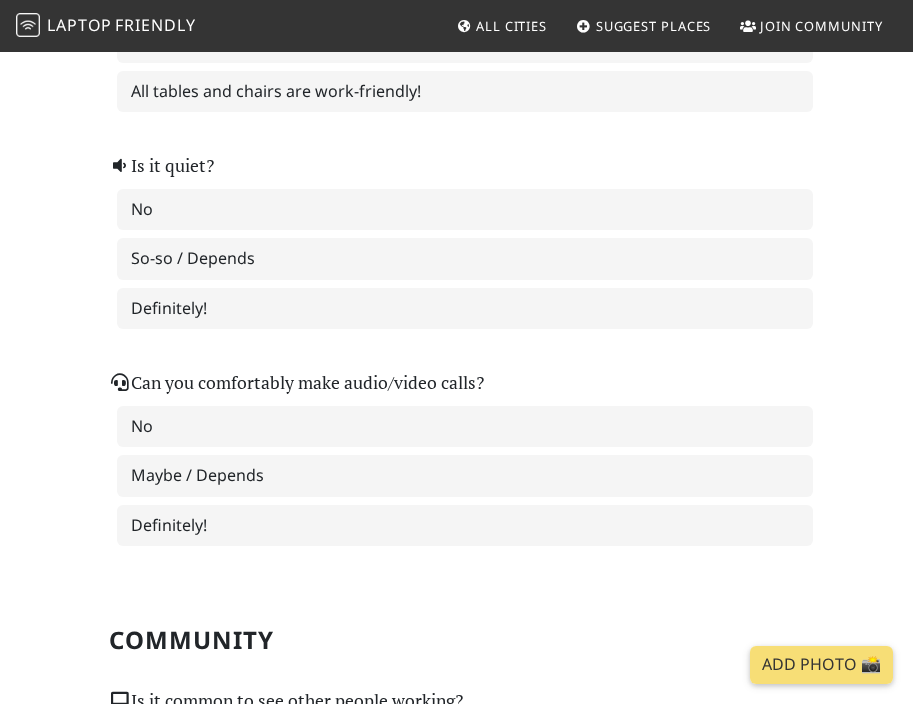 scroll, scrollTop: 1021, scrollLeft: 0, axis: vertical 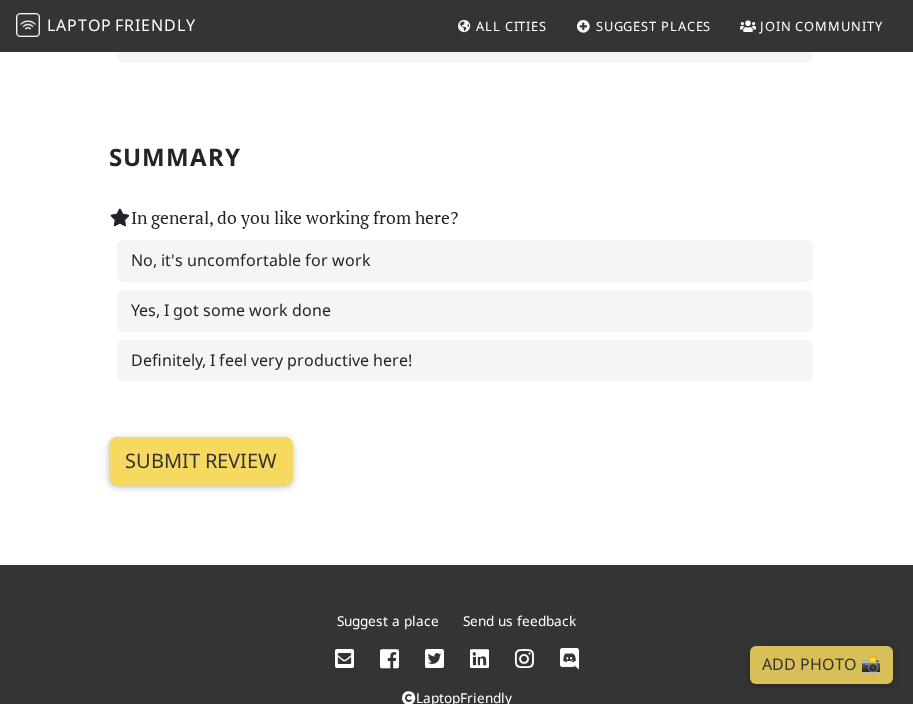 click on "Submit review" at bounding box center [201, 461] 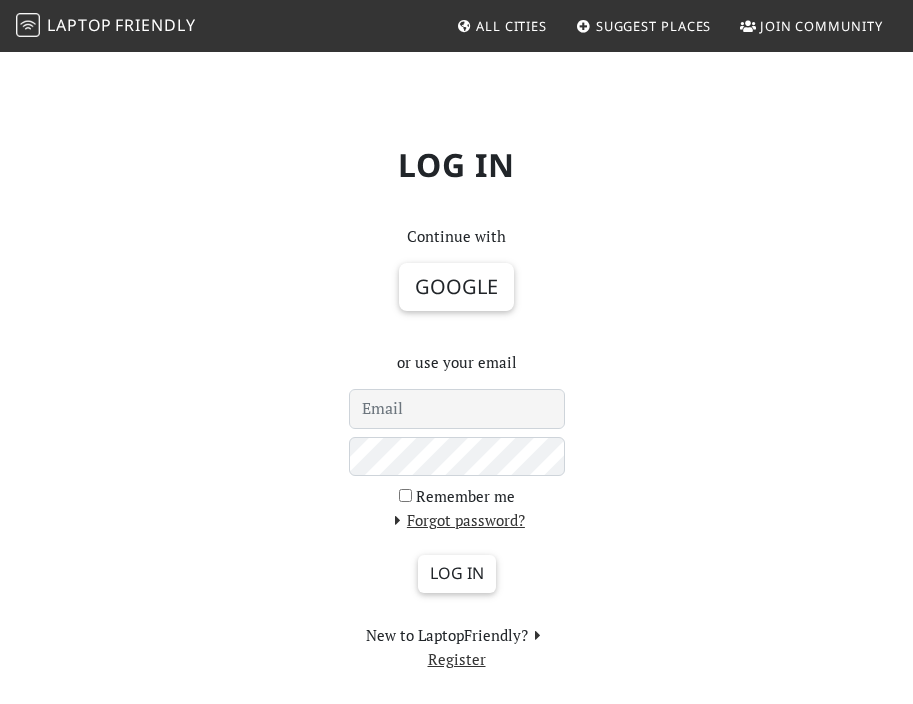 scroll, scrollTop: 0, scrollLeft: 0, axis: both 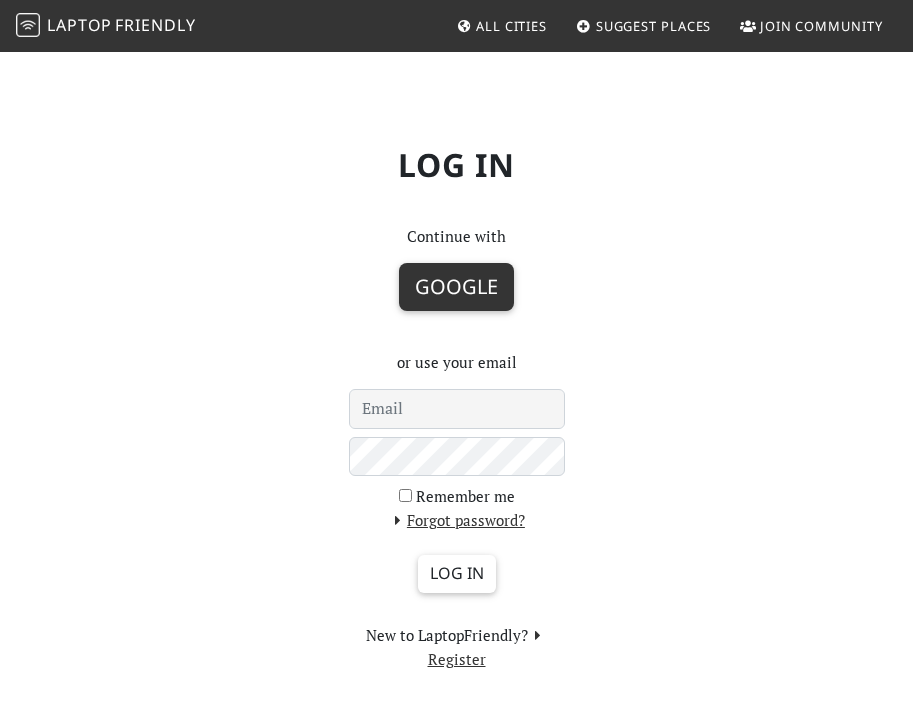 click on "Google" at bounding box center (456, 287) 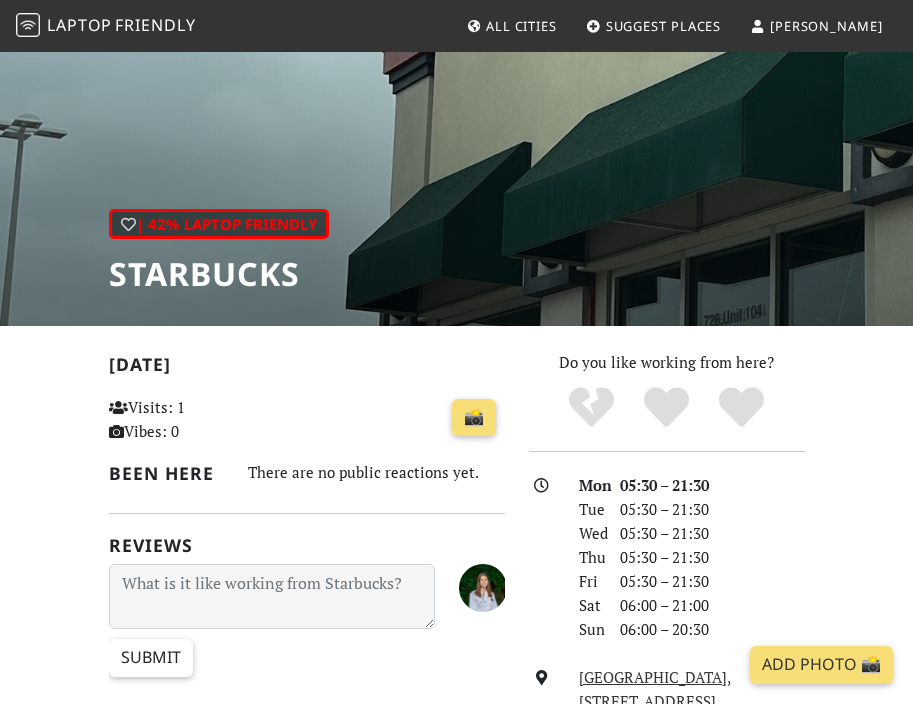 scroll, scrollTop: 149, scrollLeft: 0, axis: vertical 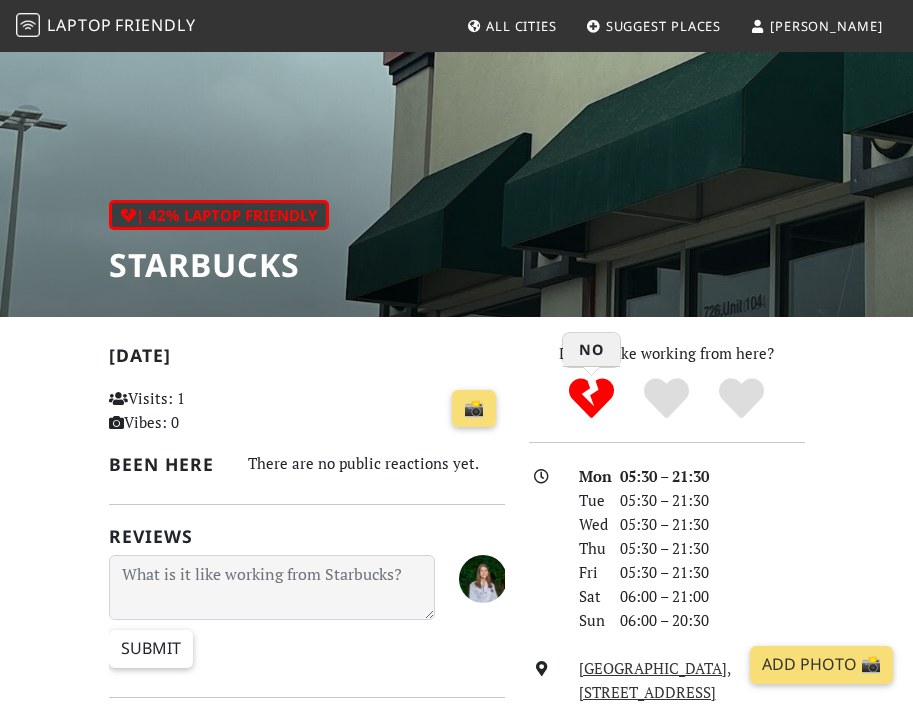click at bounding box center [591, 398] 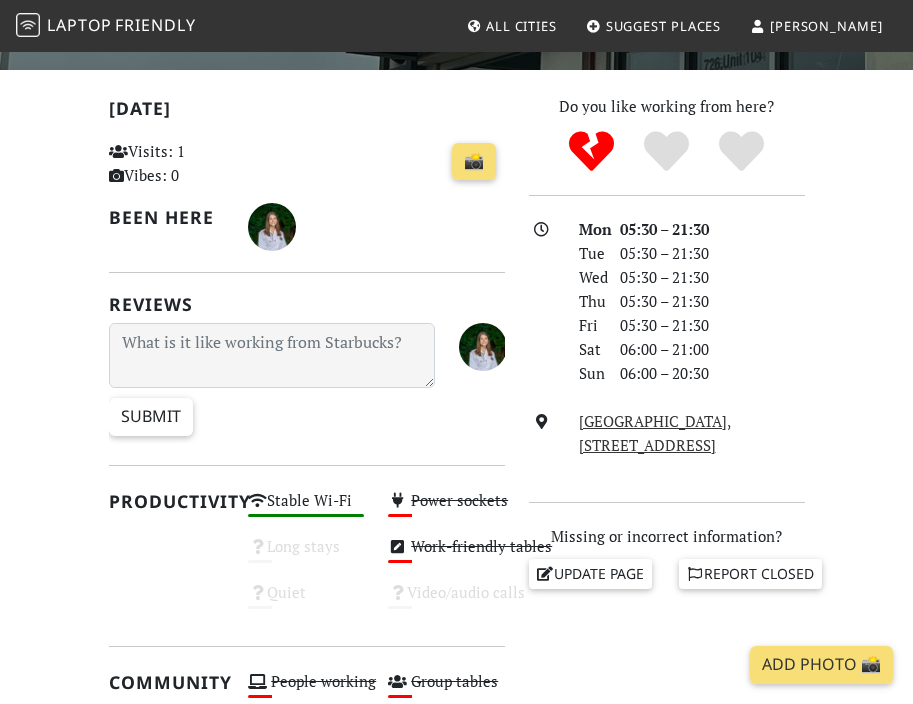 scroll, scrollTop: 407, scrollLeft: 0, axis: vertical 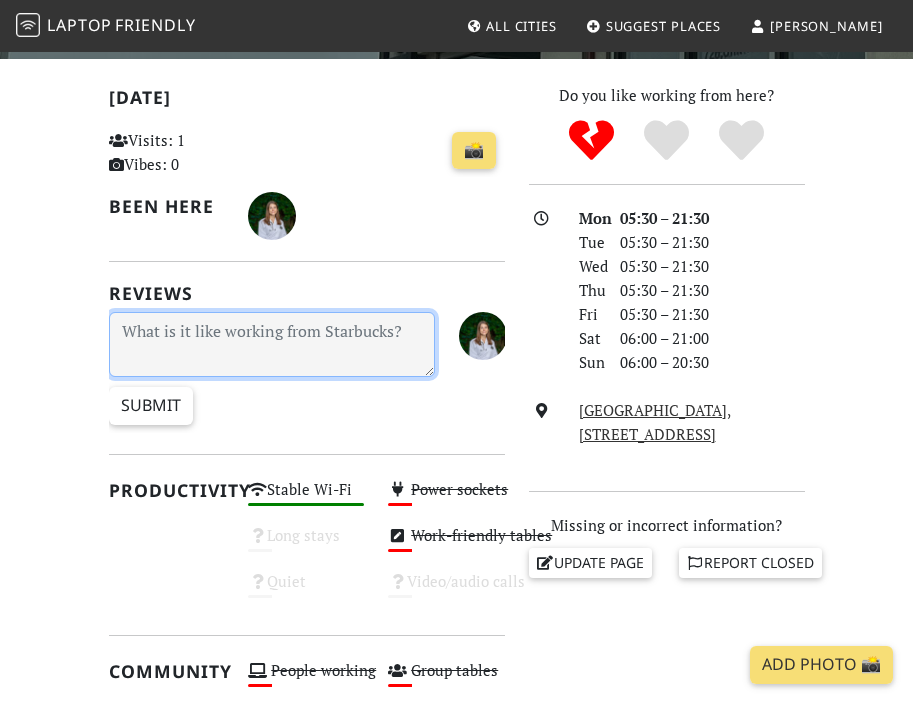 click at bounding box center [272, 344] 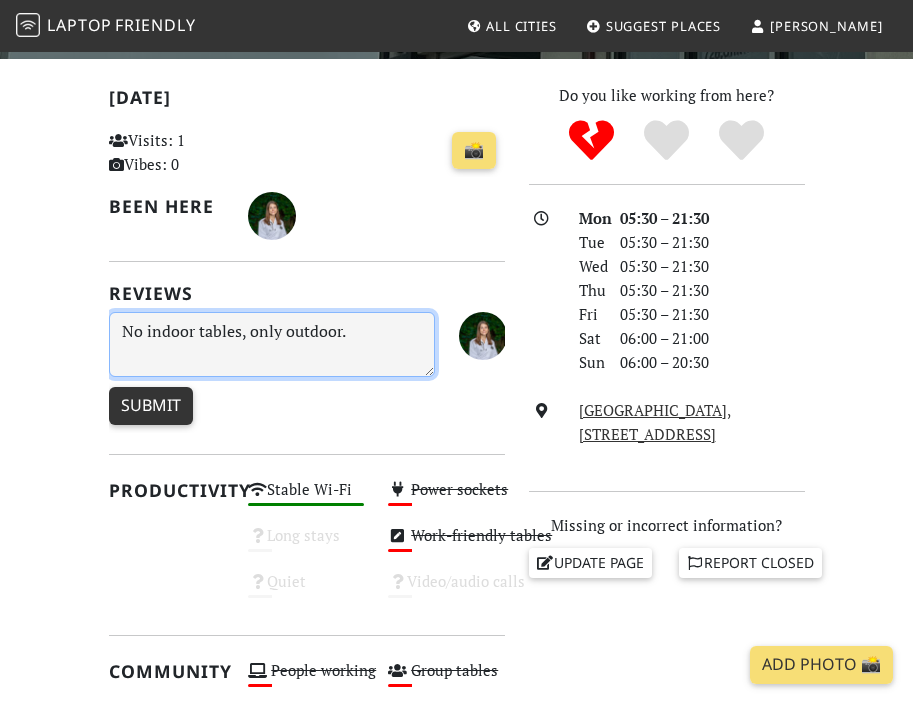 type on "No indoor tables, only outdoor." 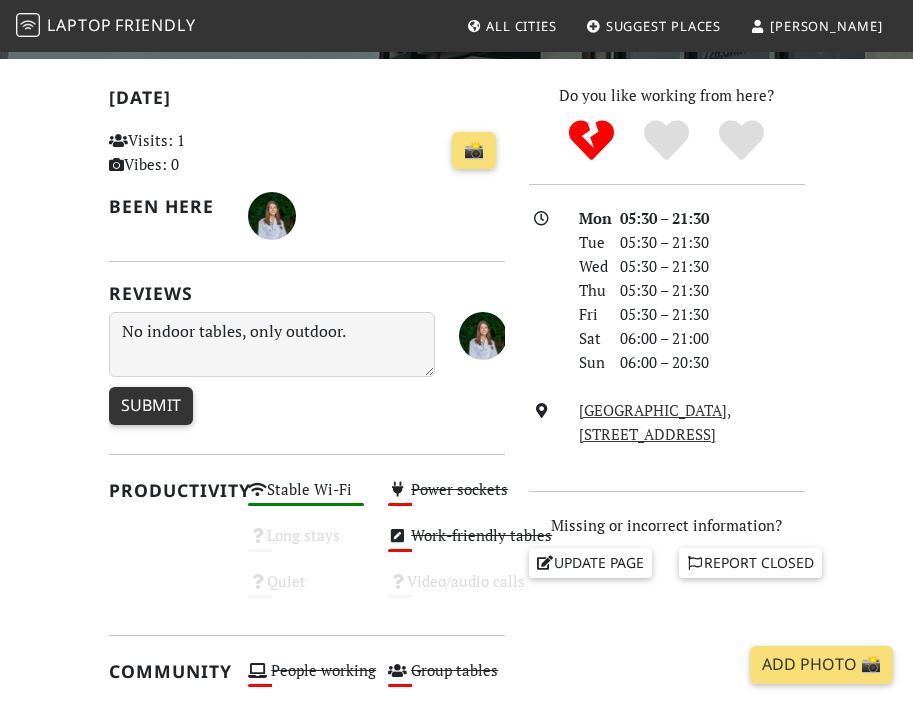 click on "Submit" at bounding box center (151, 406) 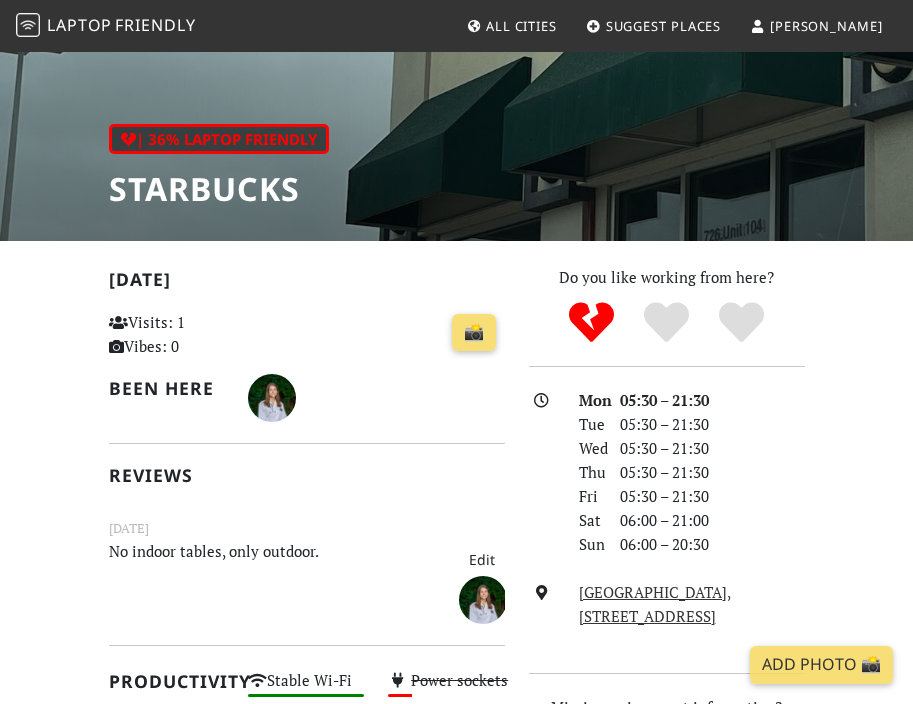 scroll, scrollTop: 989, scrollLeft: 0, axis: vertical 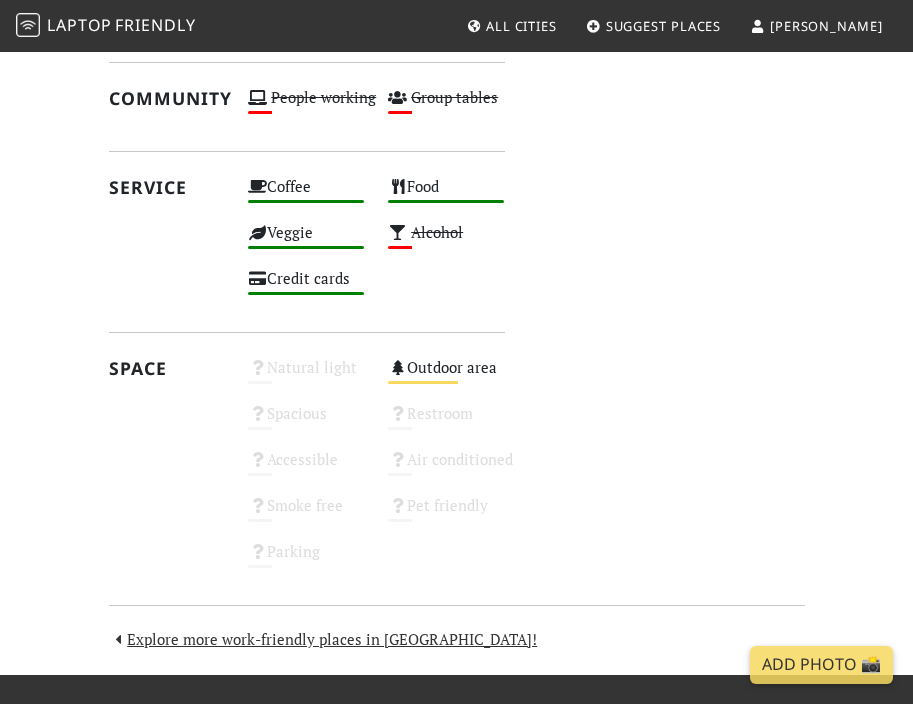 click on "[PERSON_NAME]" at bounding box center [826, 26] 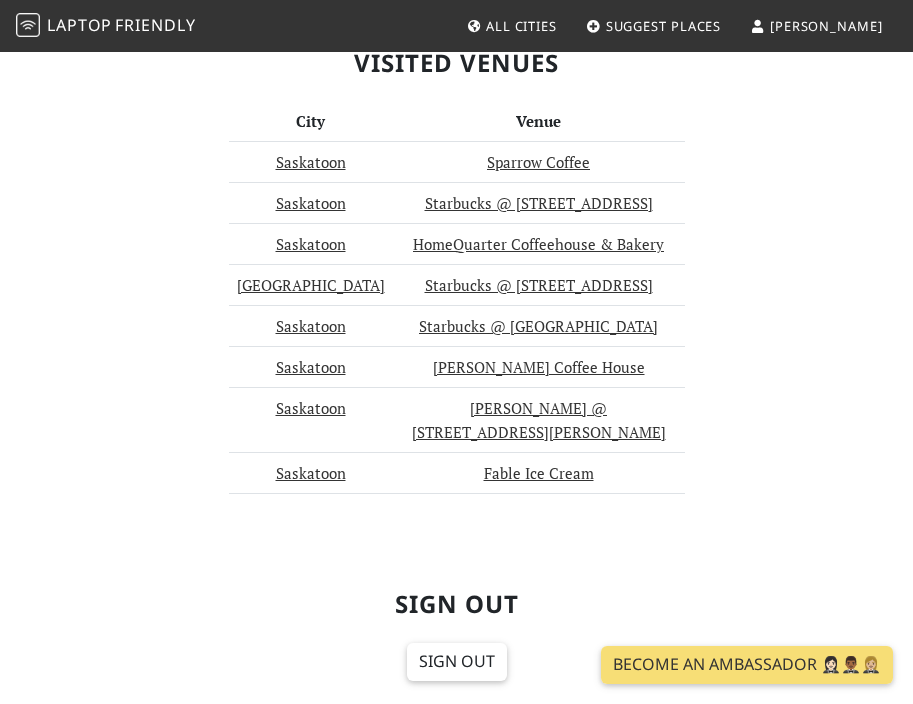 scroll, scrollTop: 1143, scrollLeft: 0, axis: vertical 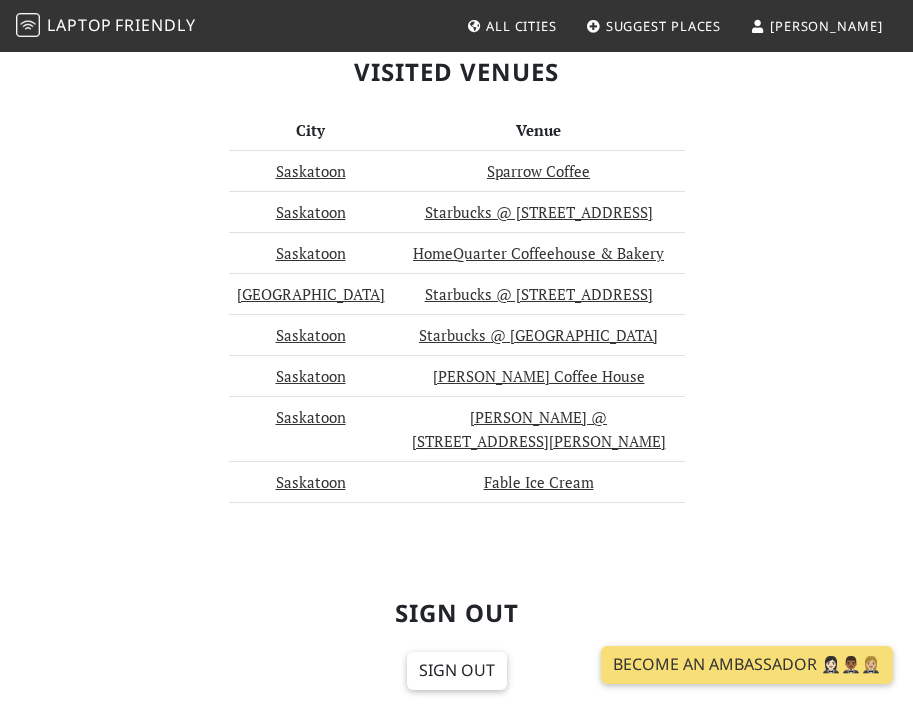 click on "Visited Venues" at bounding box center (457, 72) 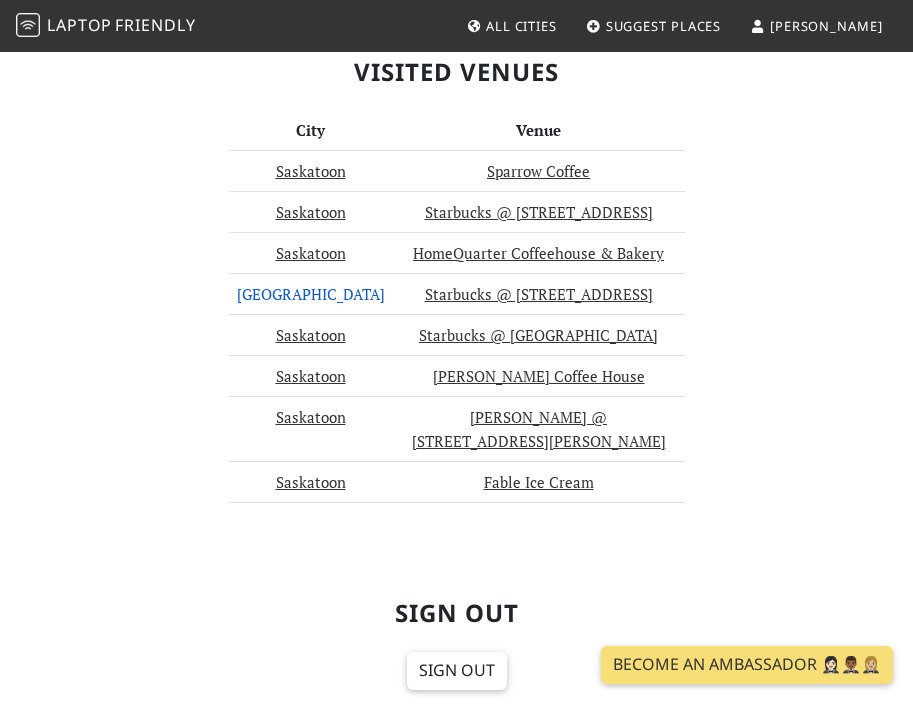 click on "[GEOGRAPHIC_DATA]" at bounding box center (311, 294) 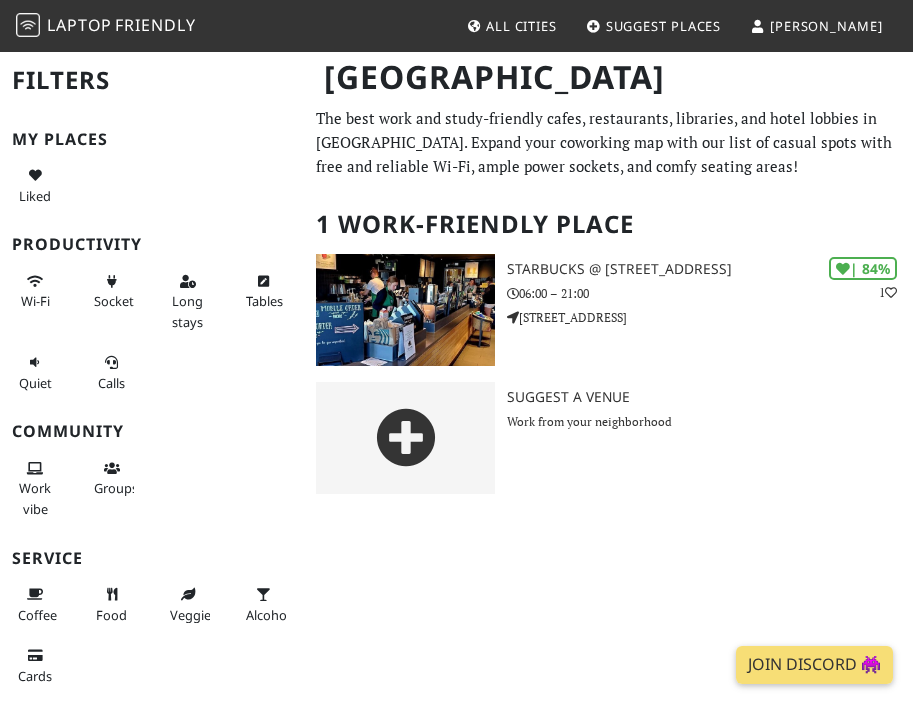scroll, scrollTop: 0, scrollLeft: 0, axis: both 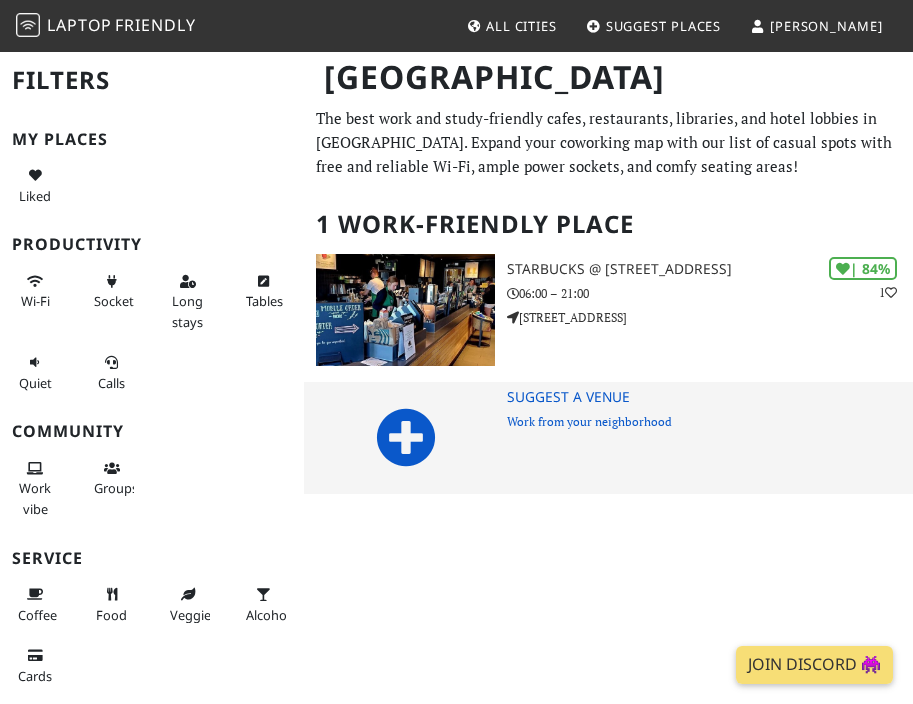 click at bounding box center [406, 438] 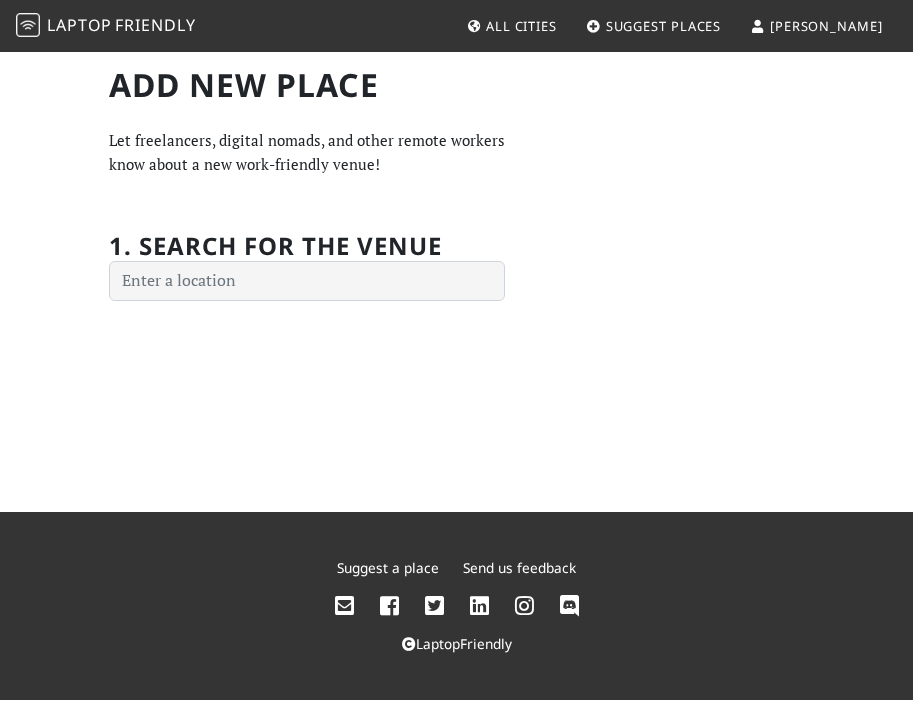 scroll, scrollTop: 0, scrollLeft: 0, axis: both 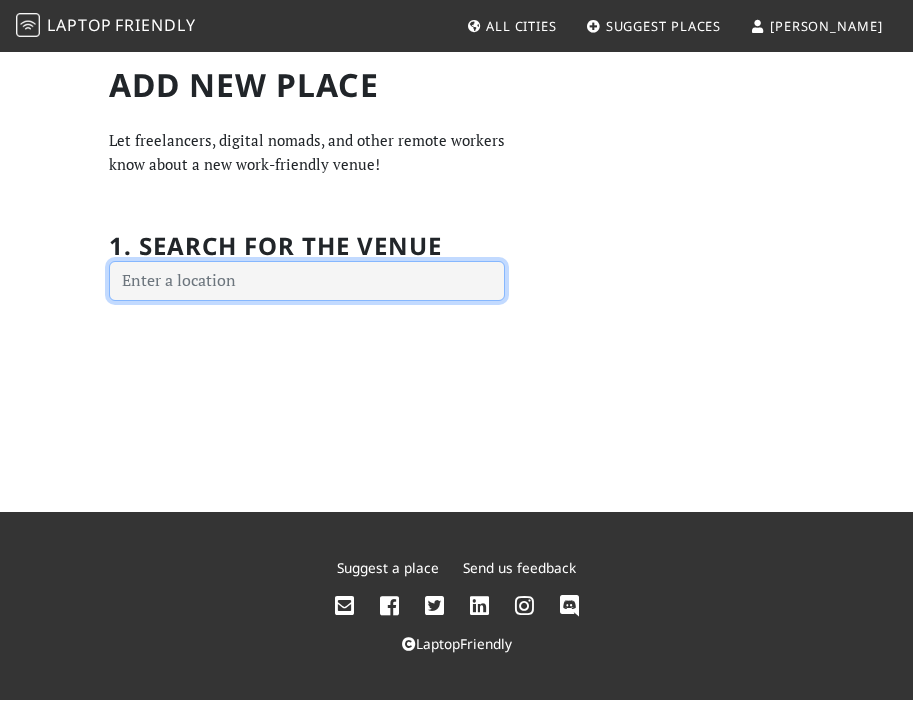 click at bounding box center (307, 281) 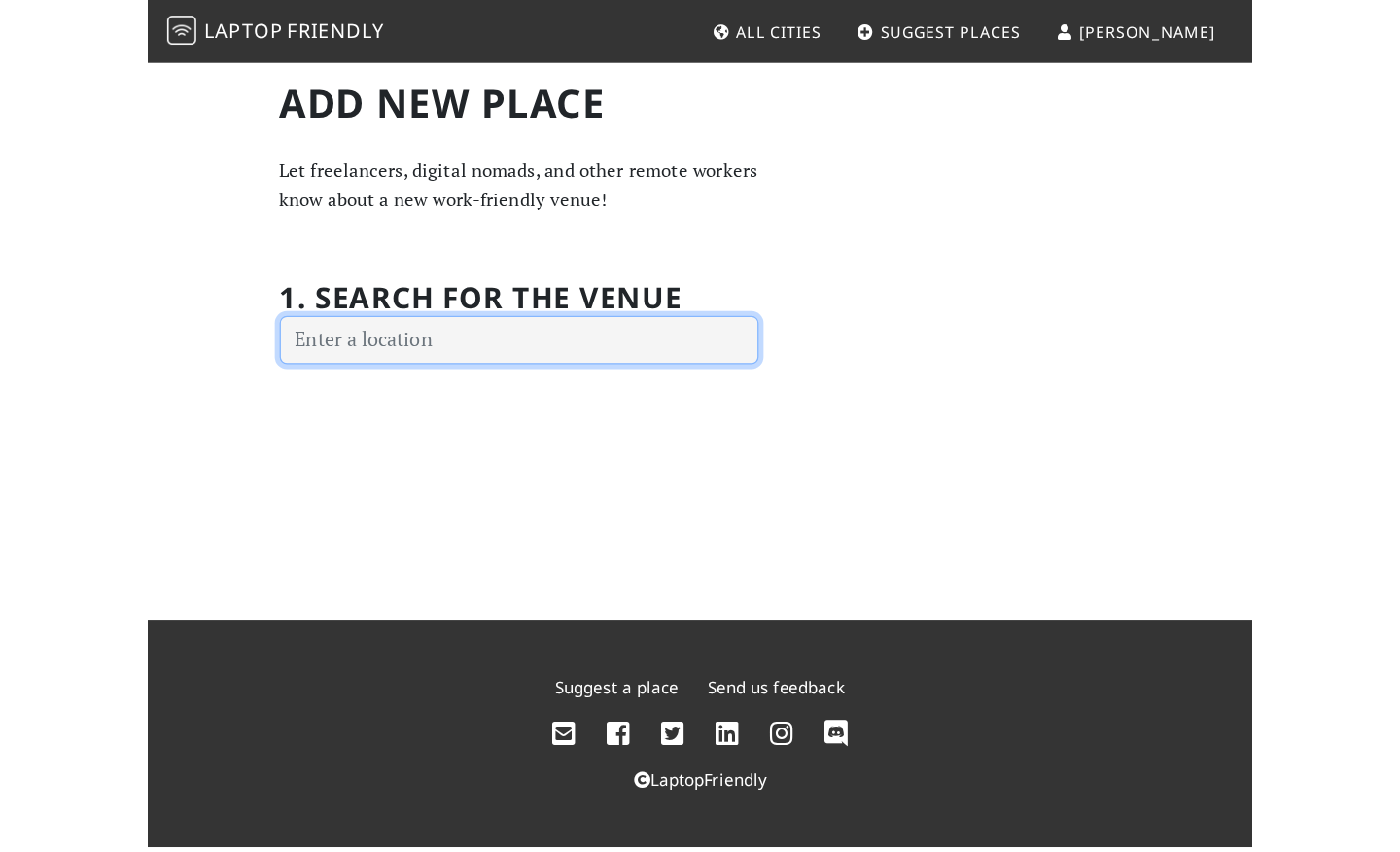 scroll, scrollTop: 0, scrollLeft: 0, axis: both 